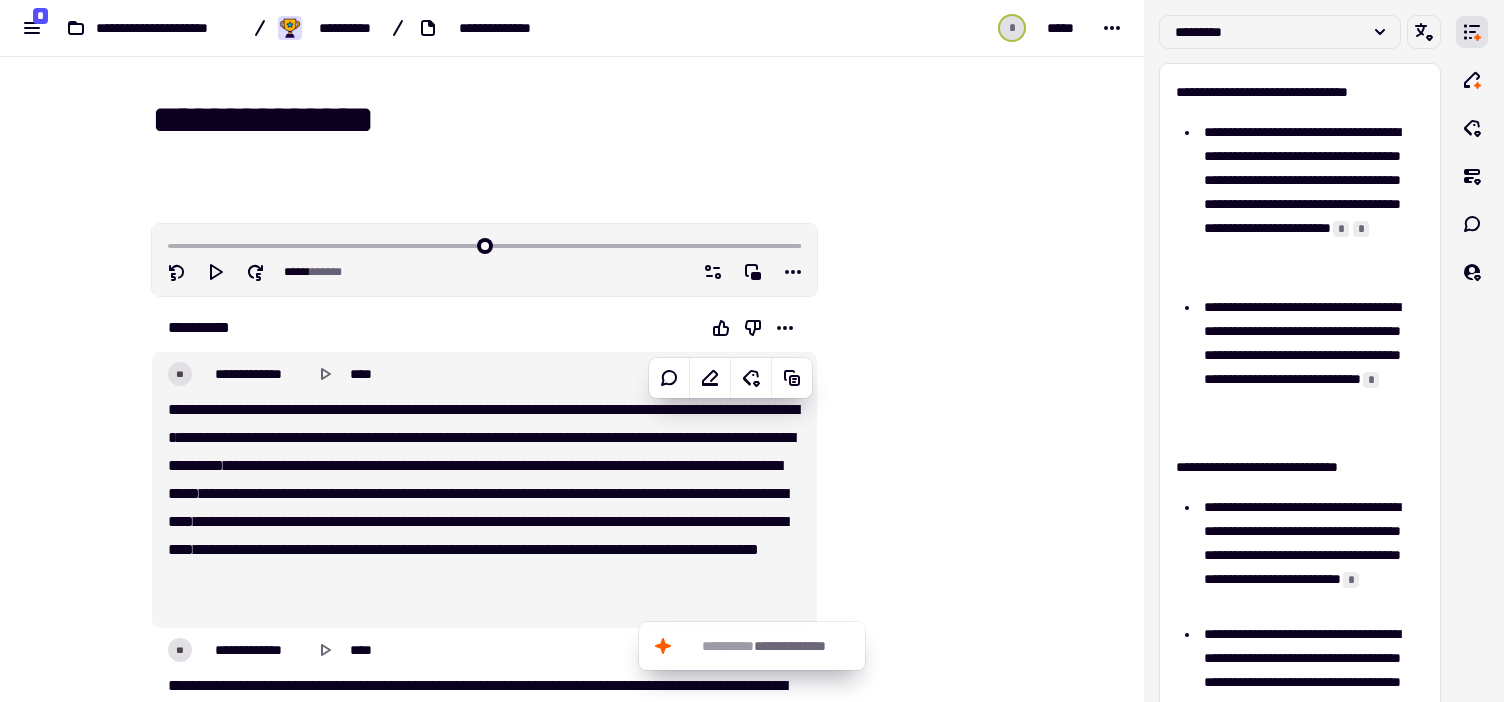 scroll, scrollTop: 0, scrollLeft: 0, axis: both 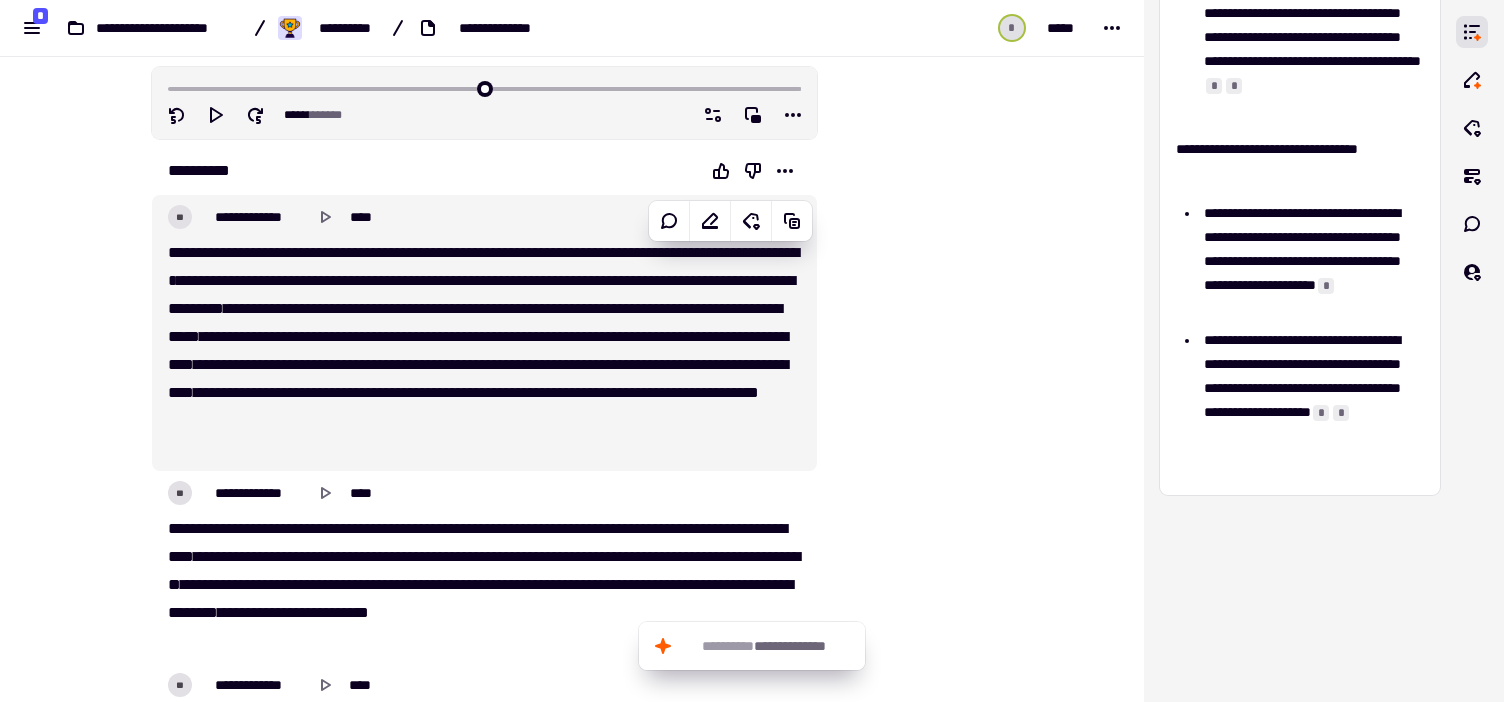 click on "**********" at bounding box center (484, 351) 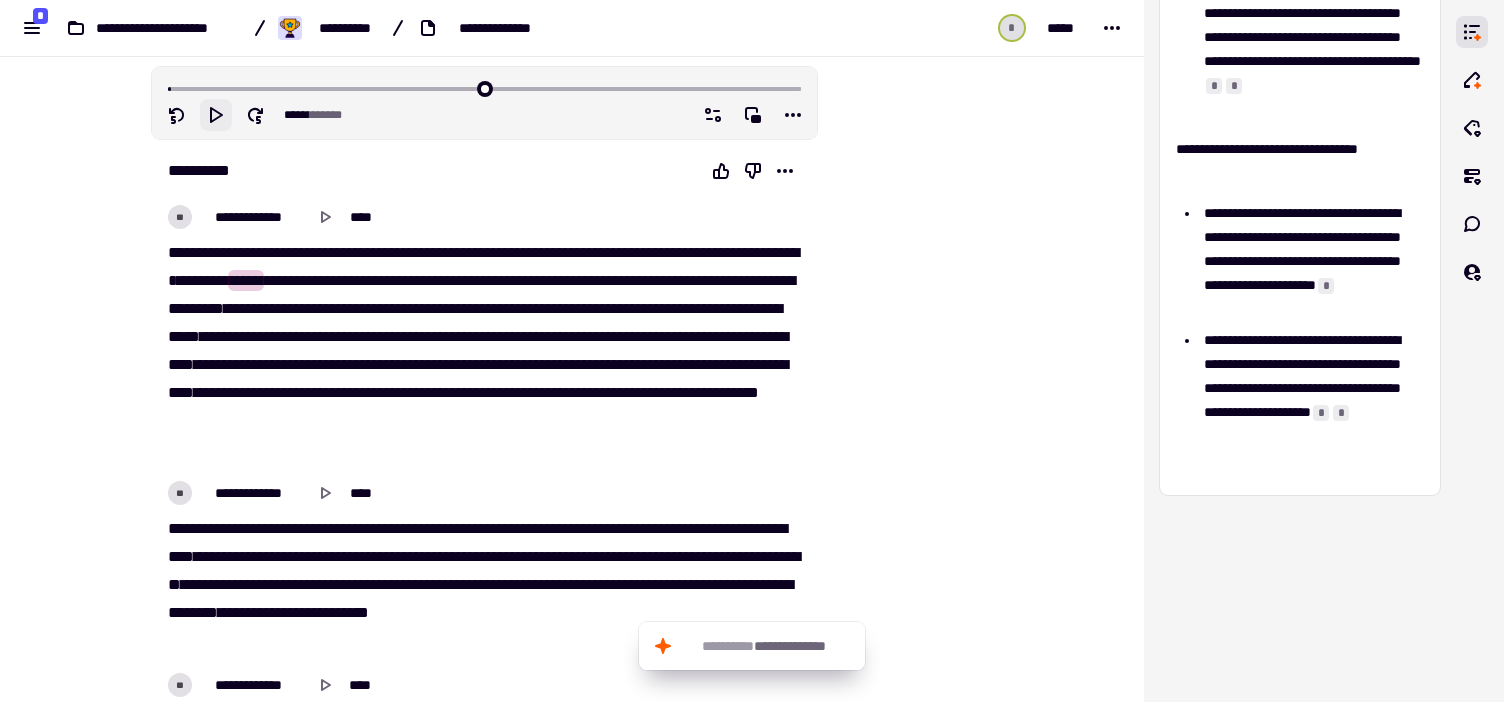 click 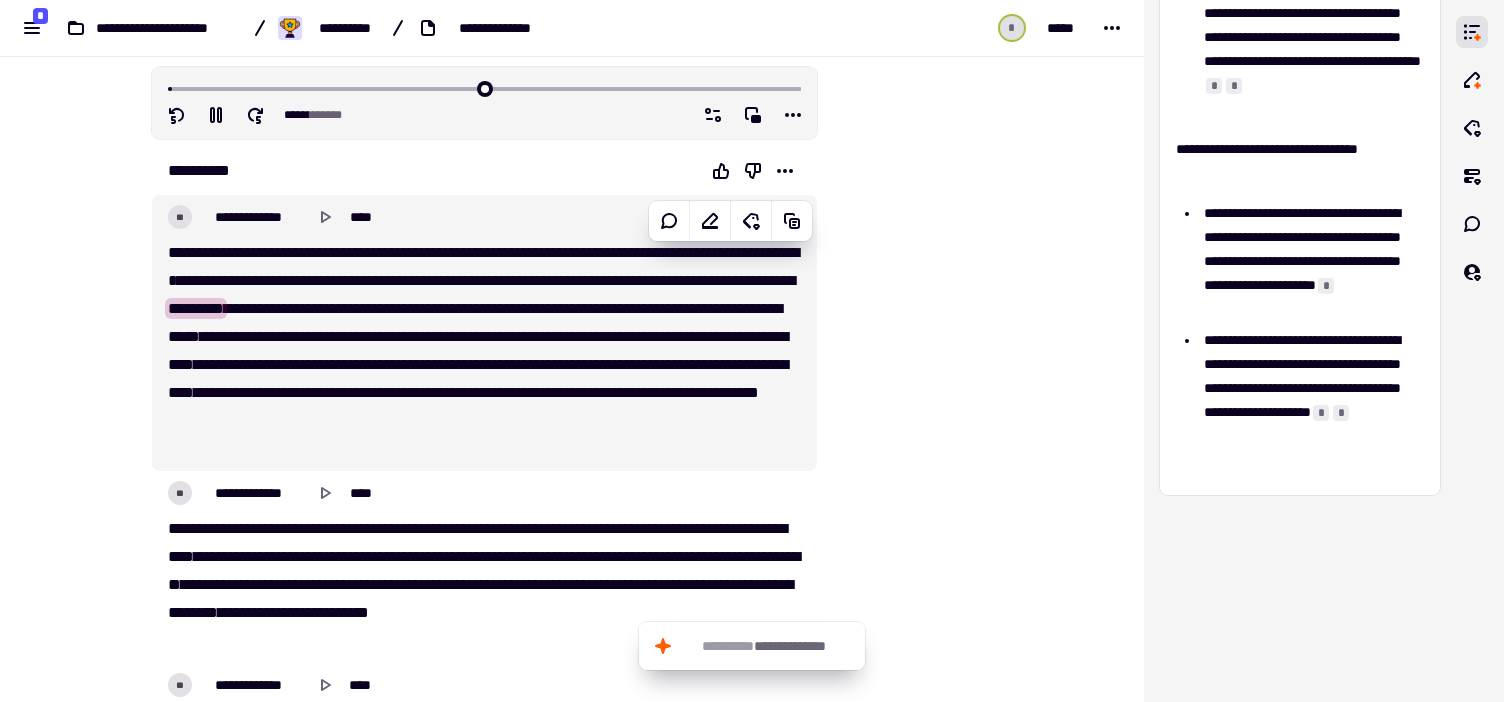 type on "**" 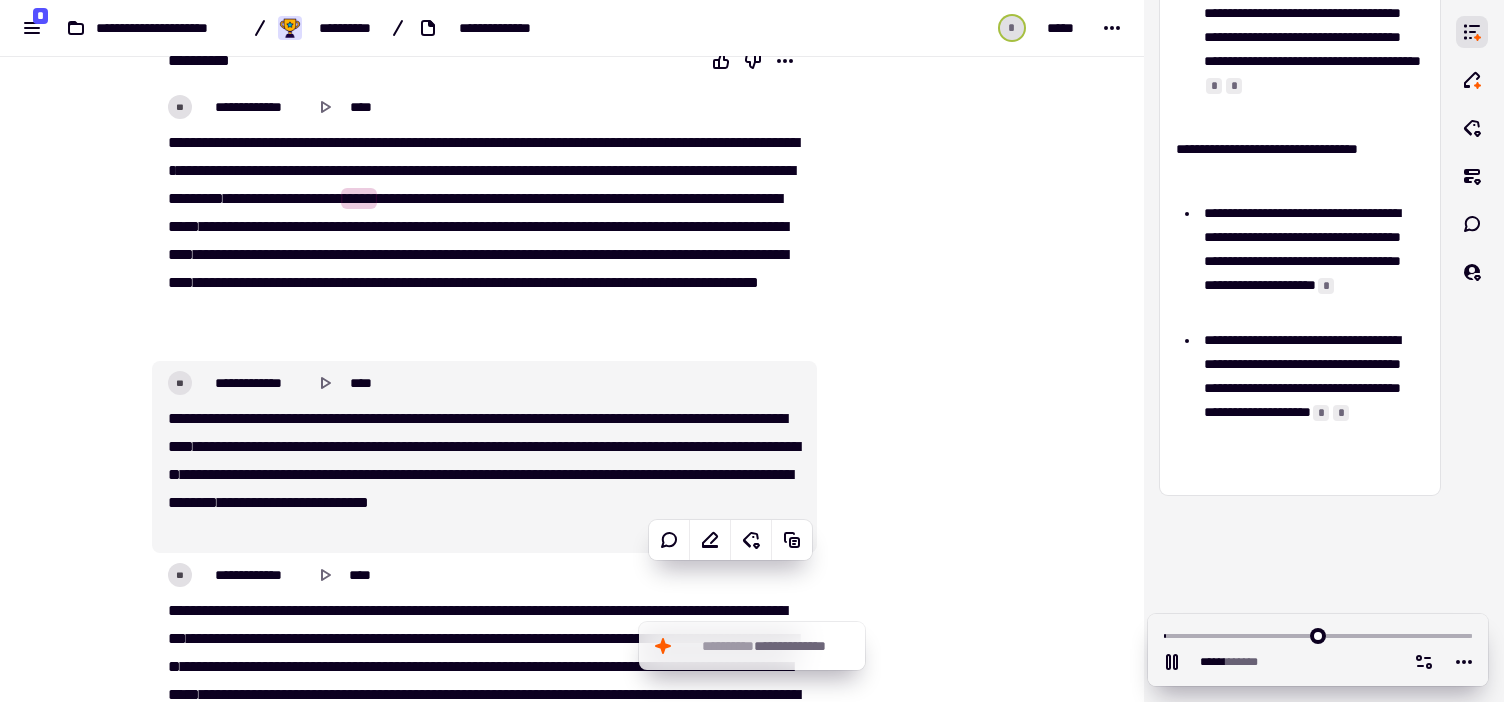 scroll, scrollTop: 345, scrollLeft: 0, axis: vertical 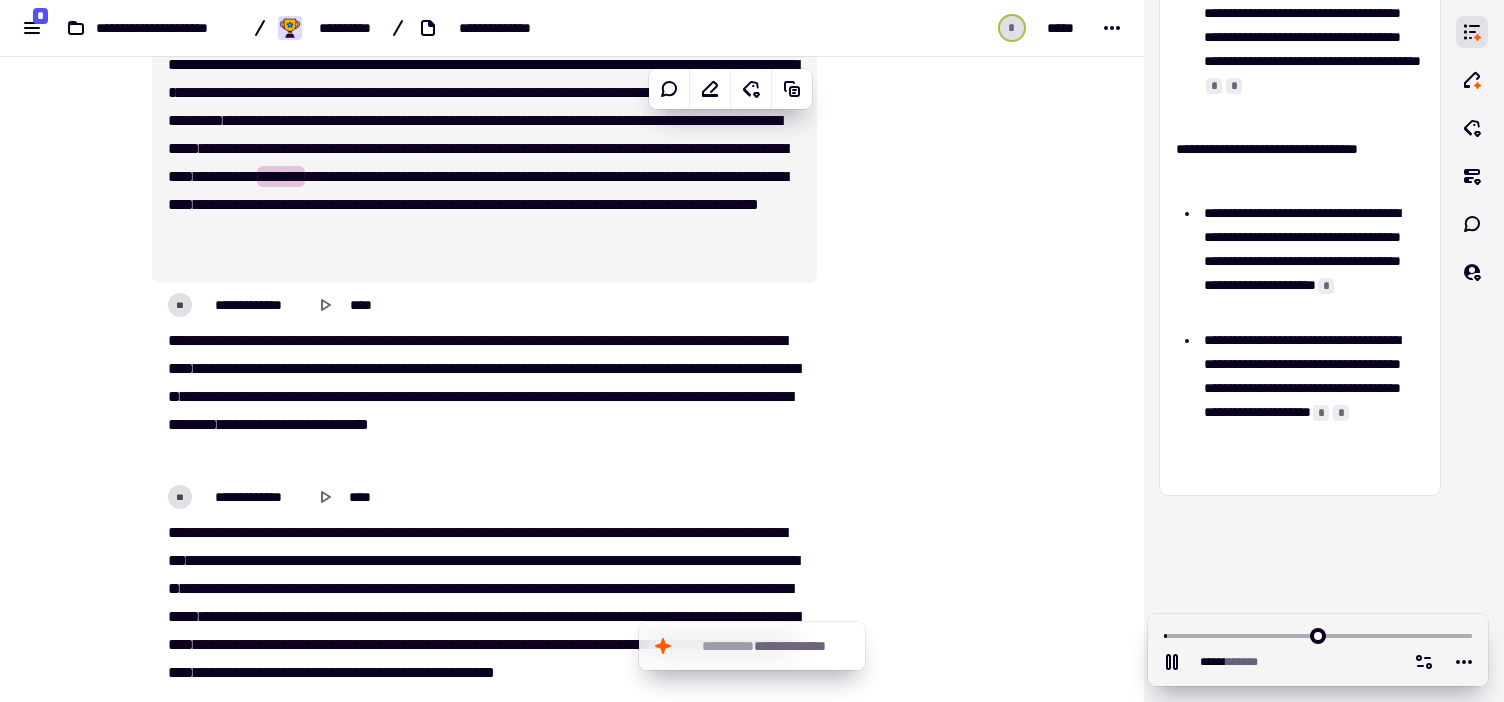 click on "******" at bounding box center [326, 176] 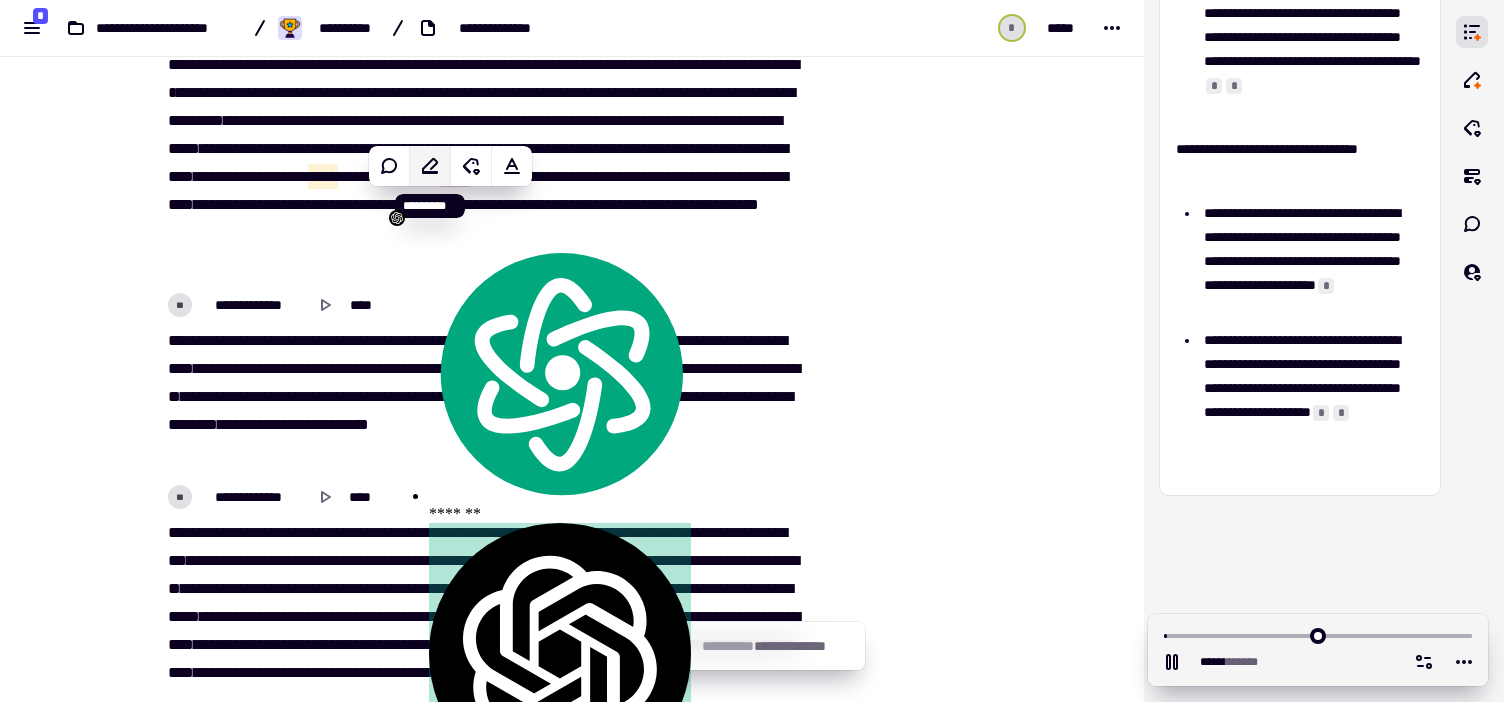 click 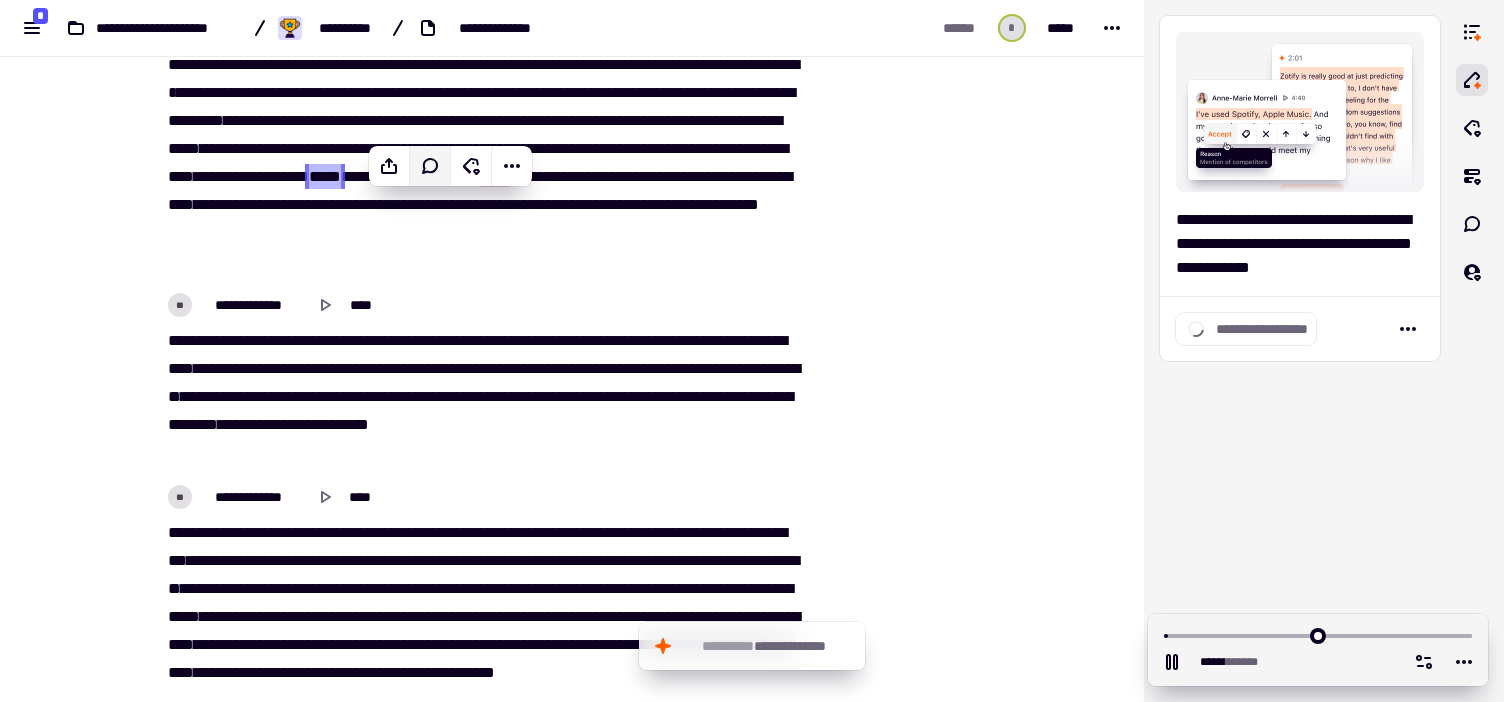 scroll, scrollTop: 0, scrollLeft: 0, axis: both 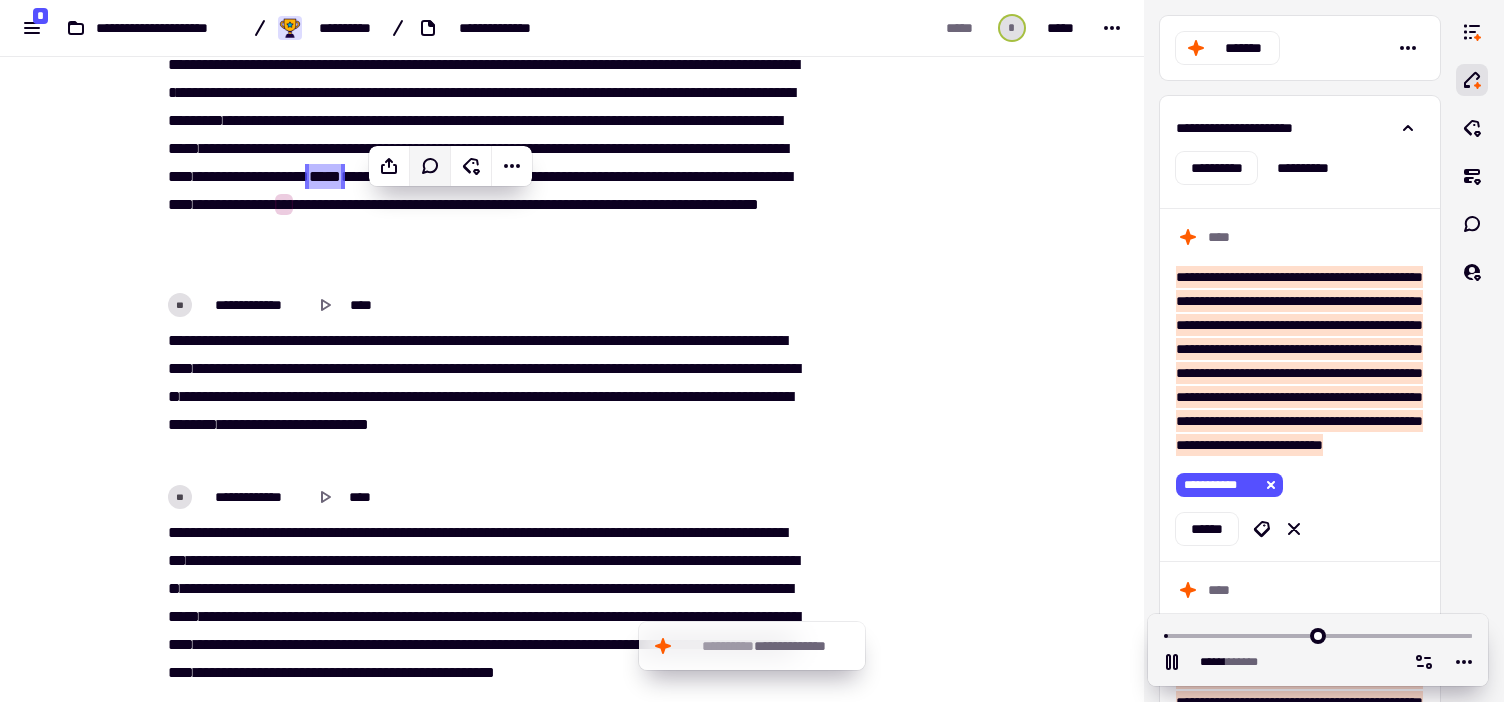 type on "*****" 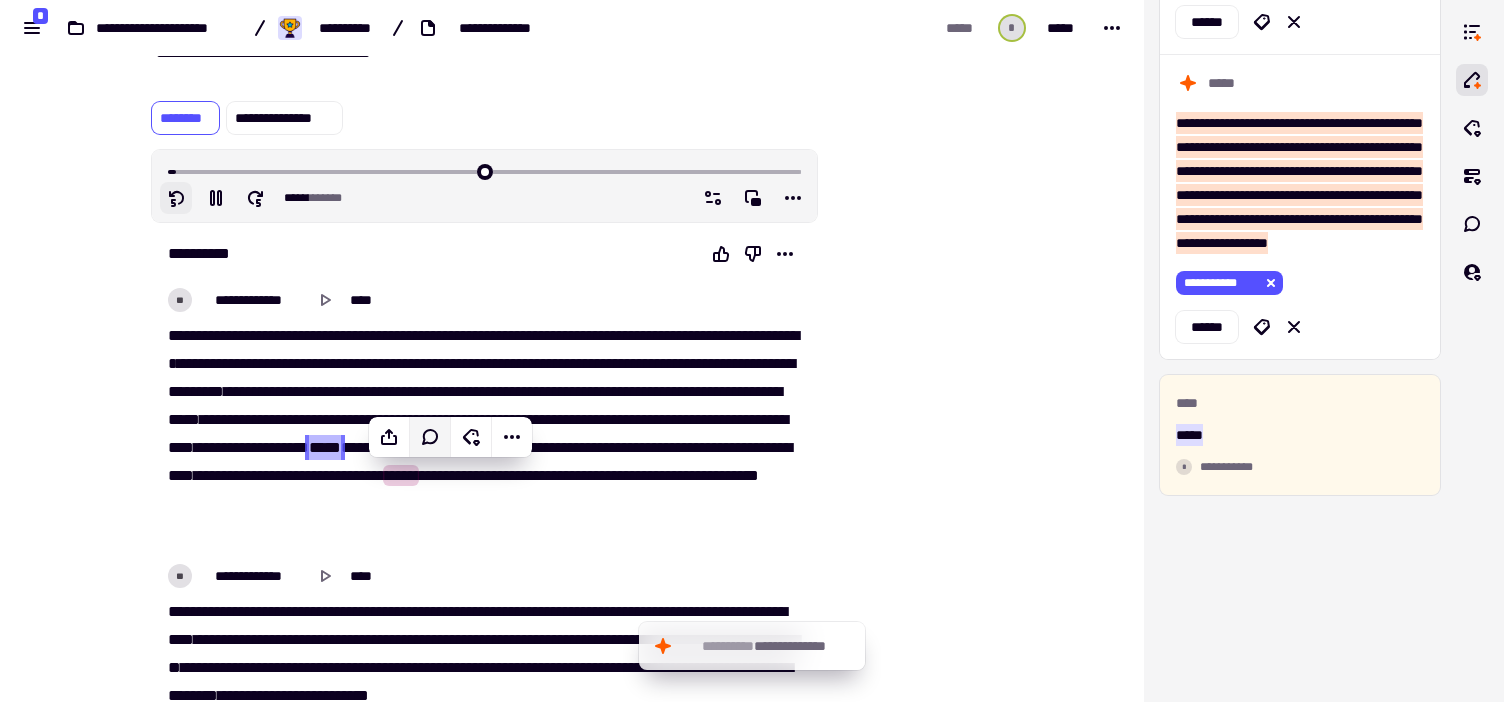 scroll, scrollTop: 0, scrollLeft: 0, axis: both 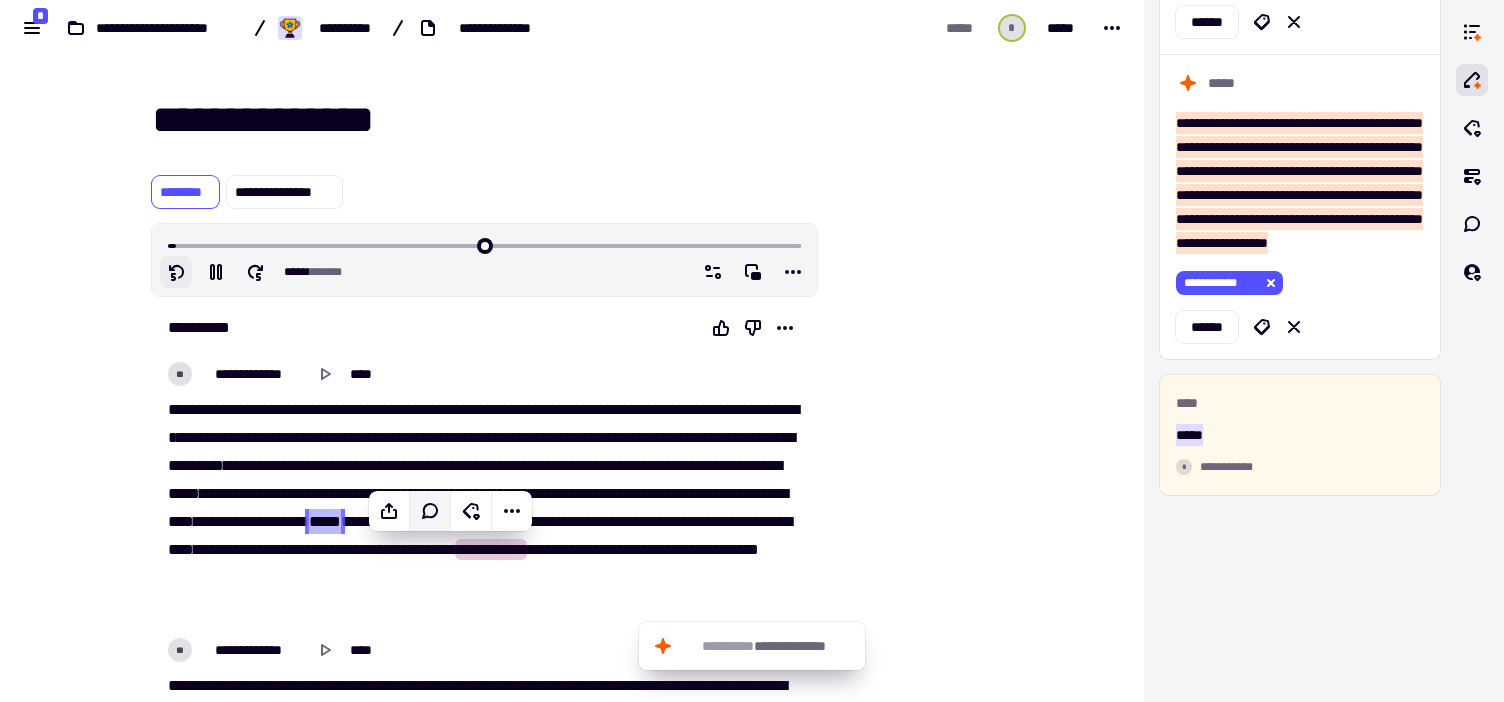 click 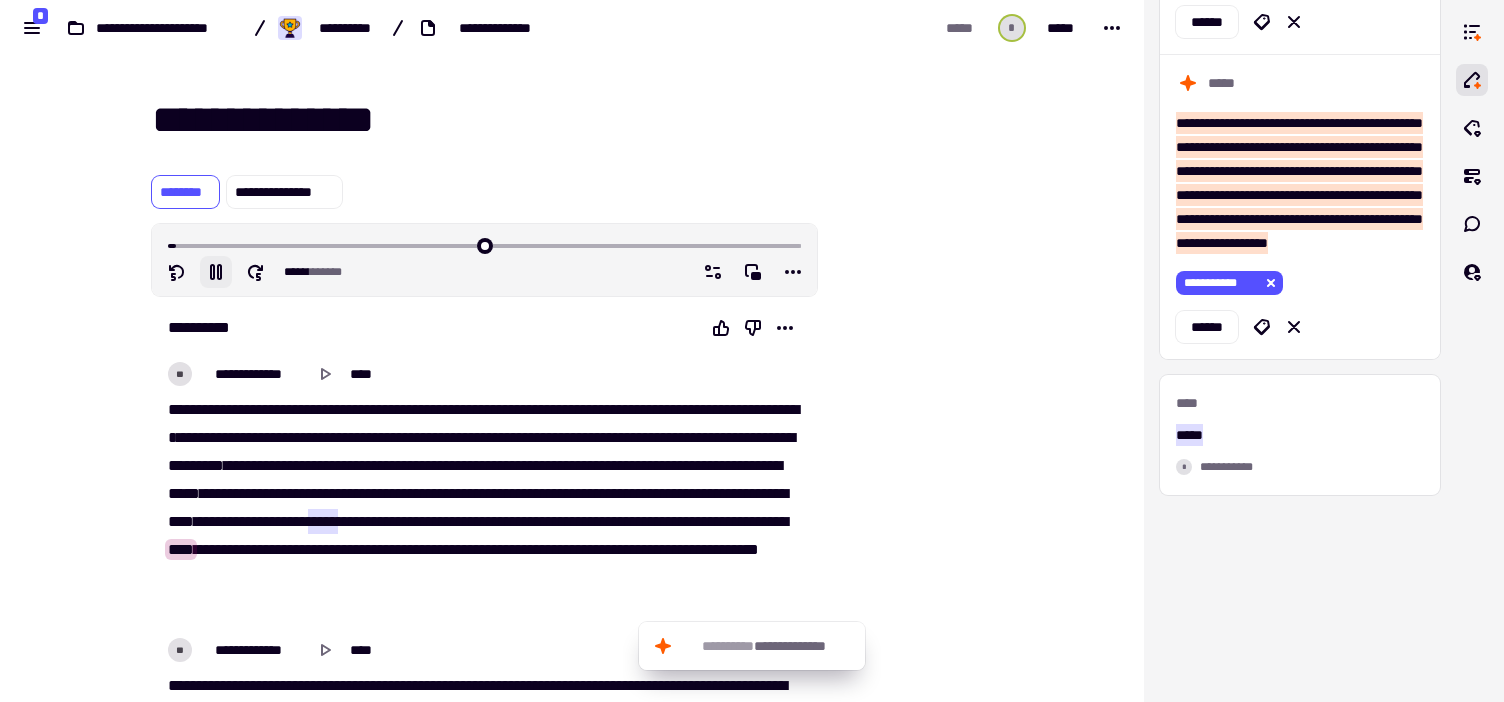 click 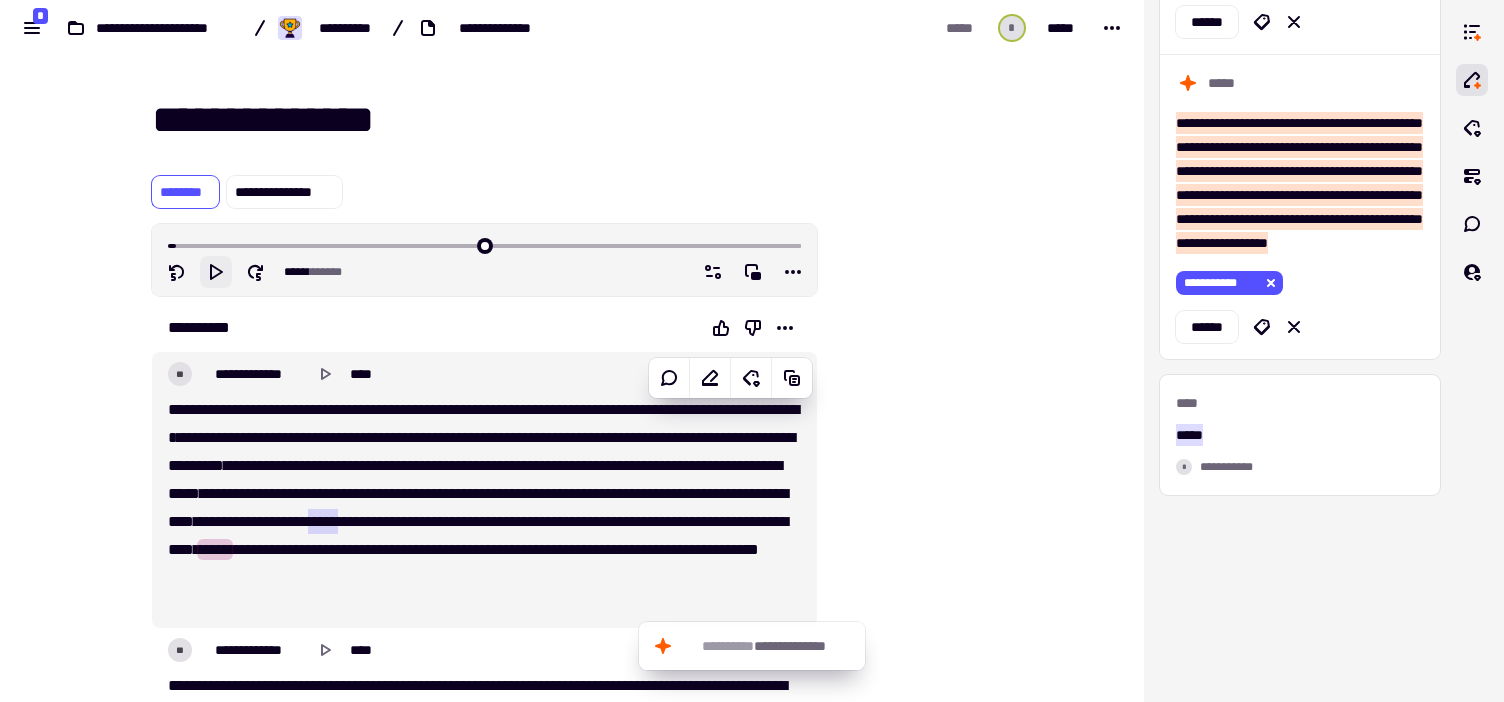 click on "*****" at bounding box center (323, 521) 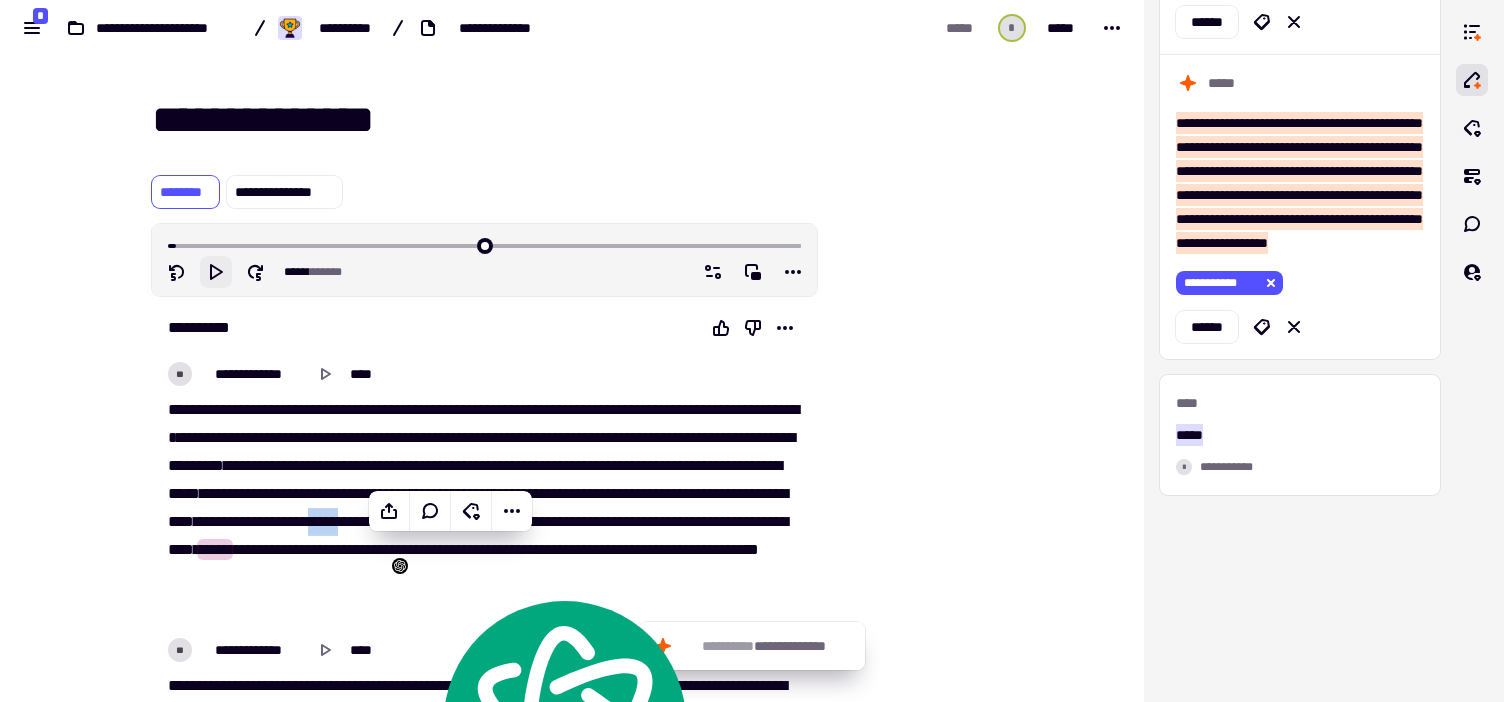 type 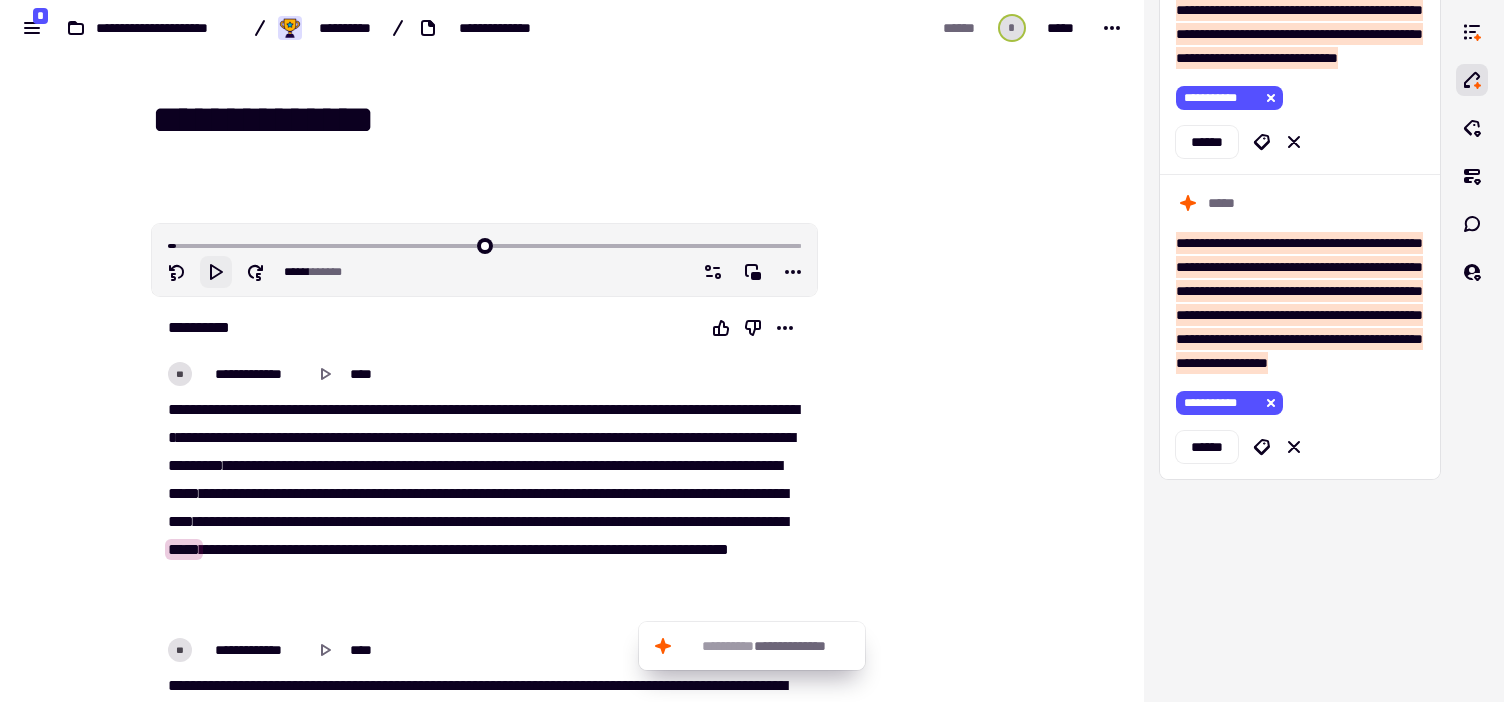 scroll, scrollTop: 16912, scrollLeft: 0, axis: vertical 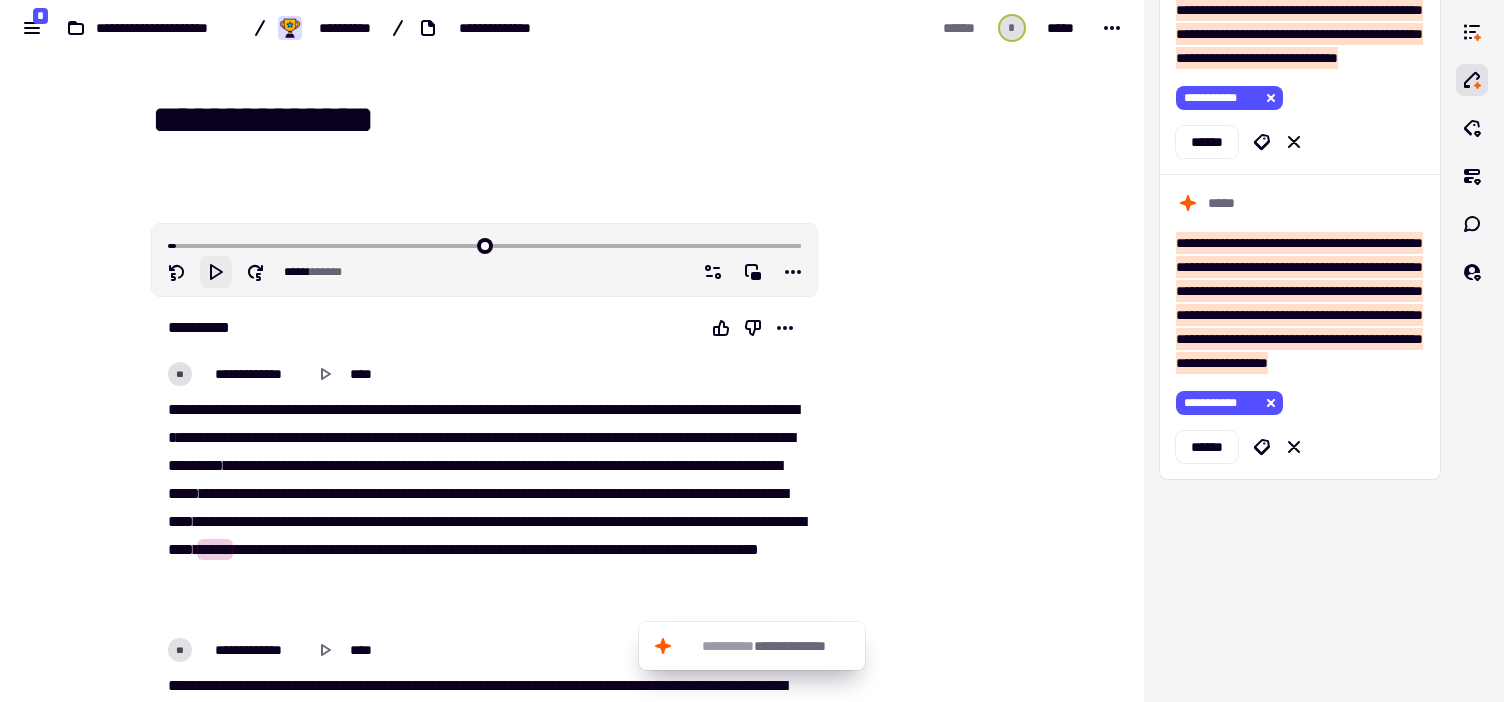 type on "*****" 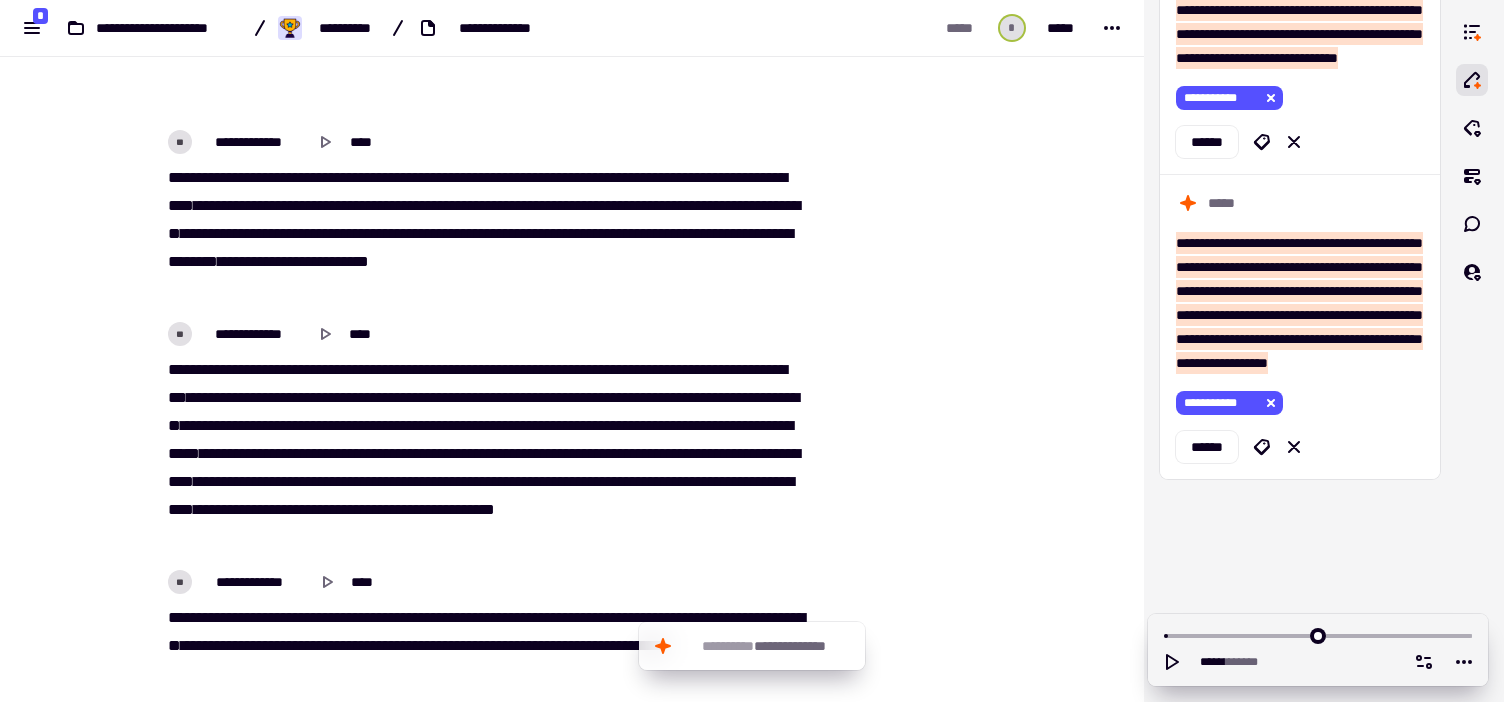 scroll, scrollTop: 515, scrollLeft: 0, axis: vertical 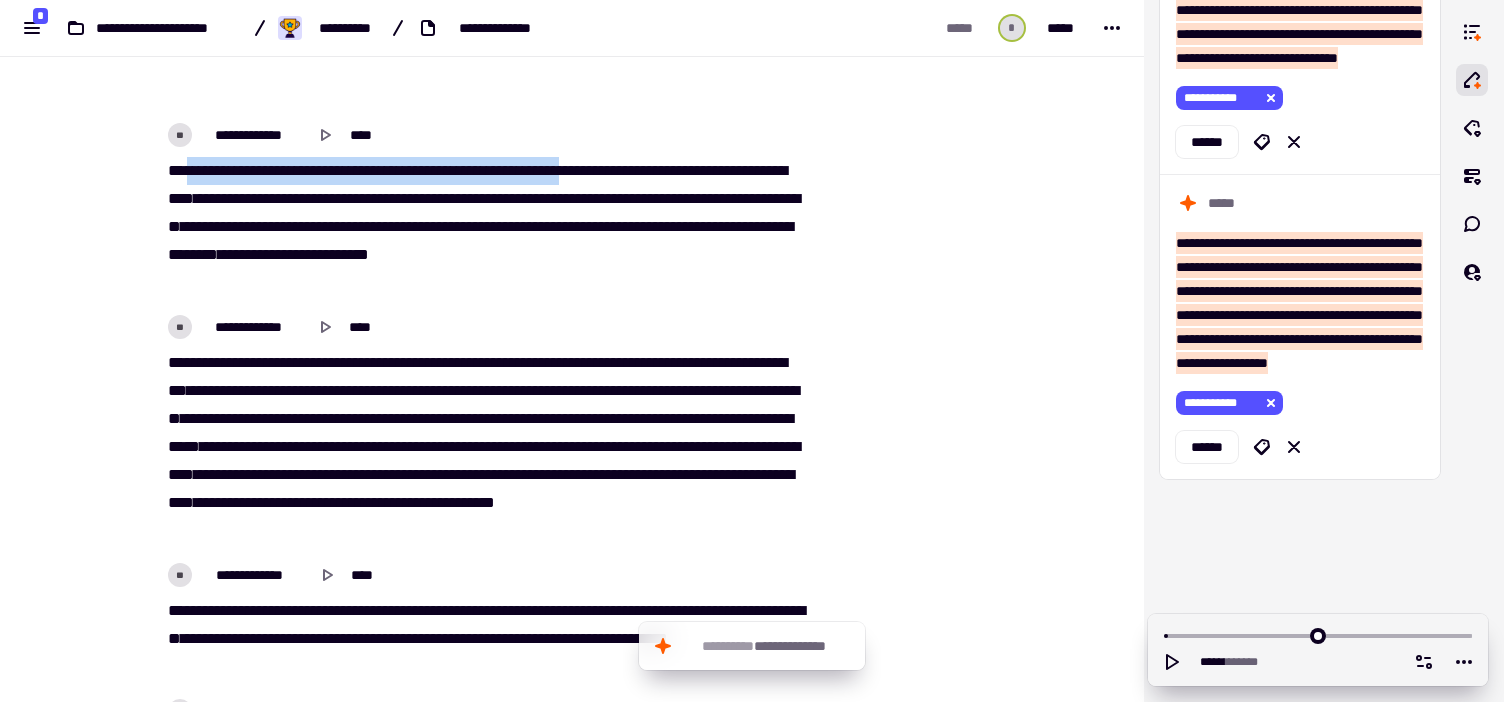 drag, startPoint x: 192, startPoint y: 171, endPoint x: 648, endPoint y: 179, distance: 456.07016 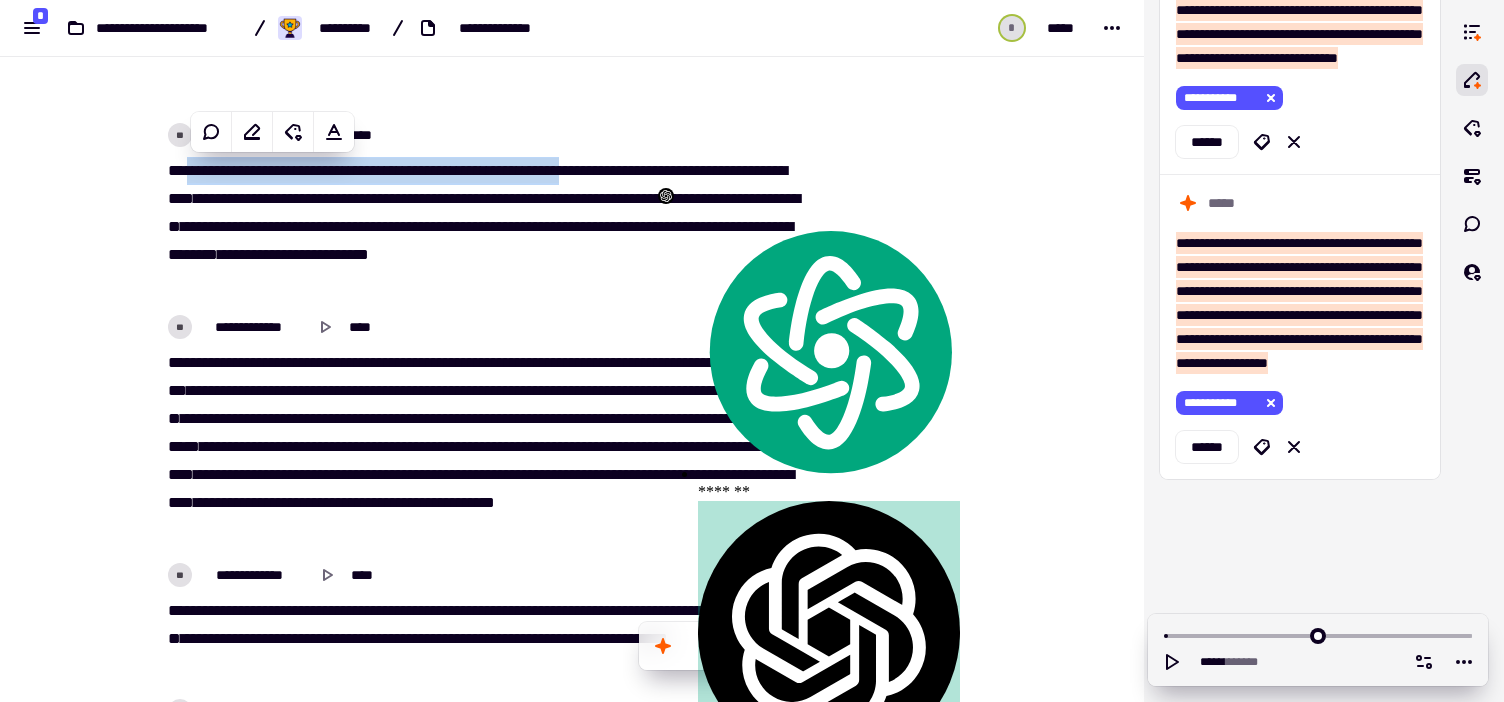 click on "**********" at bounding box center (569, 198) 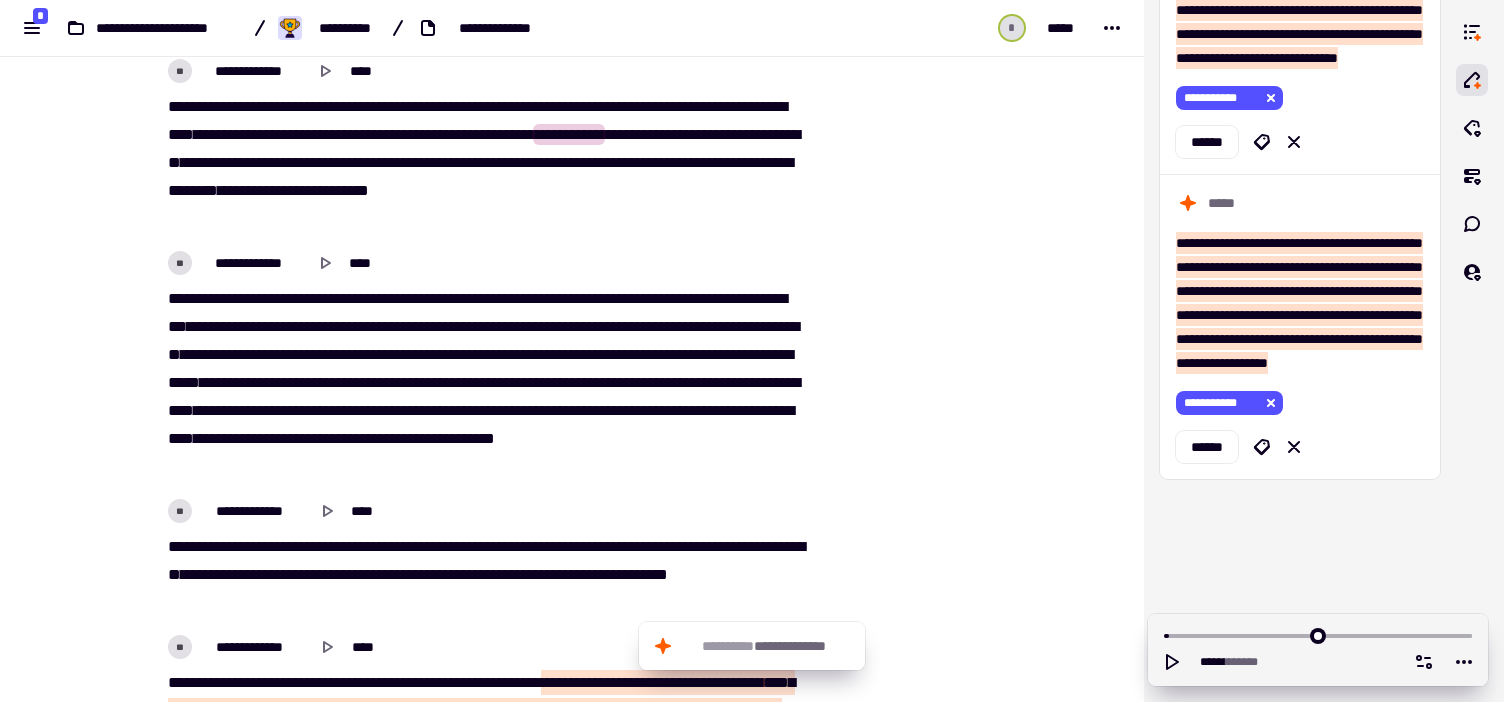 scroll, scrollTop: 582, scrollLeft: 0, axis: vertical 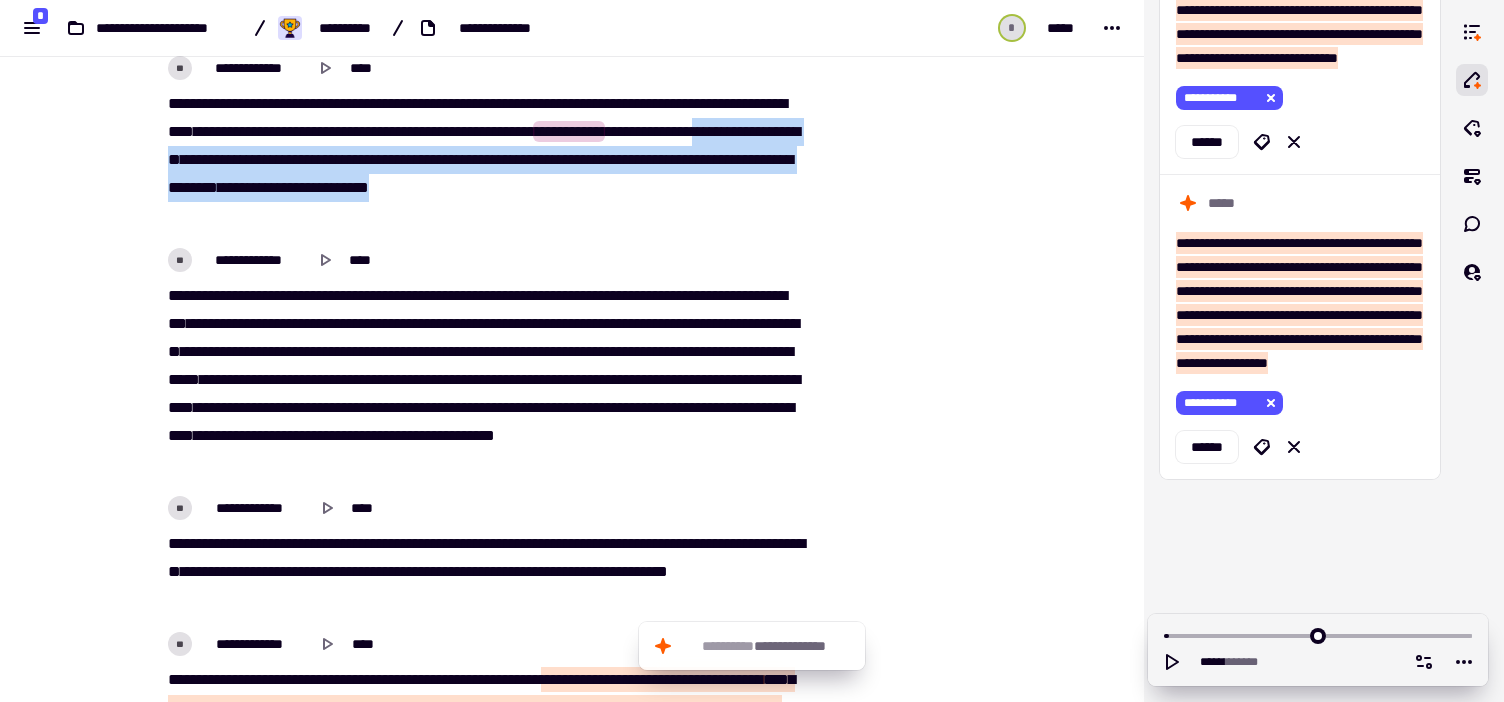 drag, startPoint x: 360, startPoint y: 159, endPoint x: 509, endPoint y: 209, distance: 157.16551 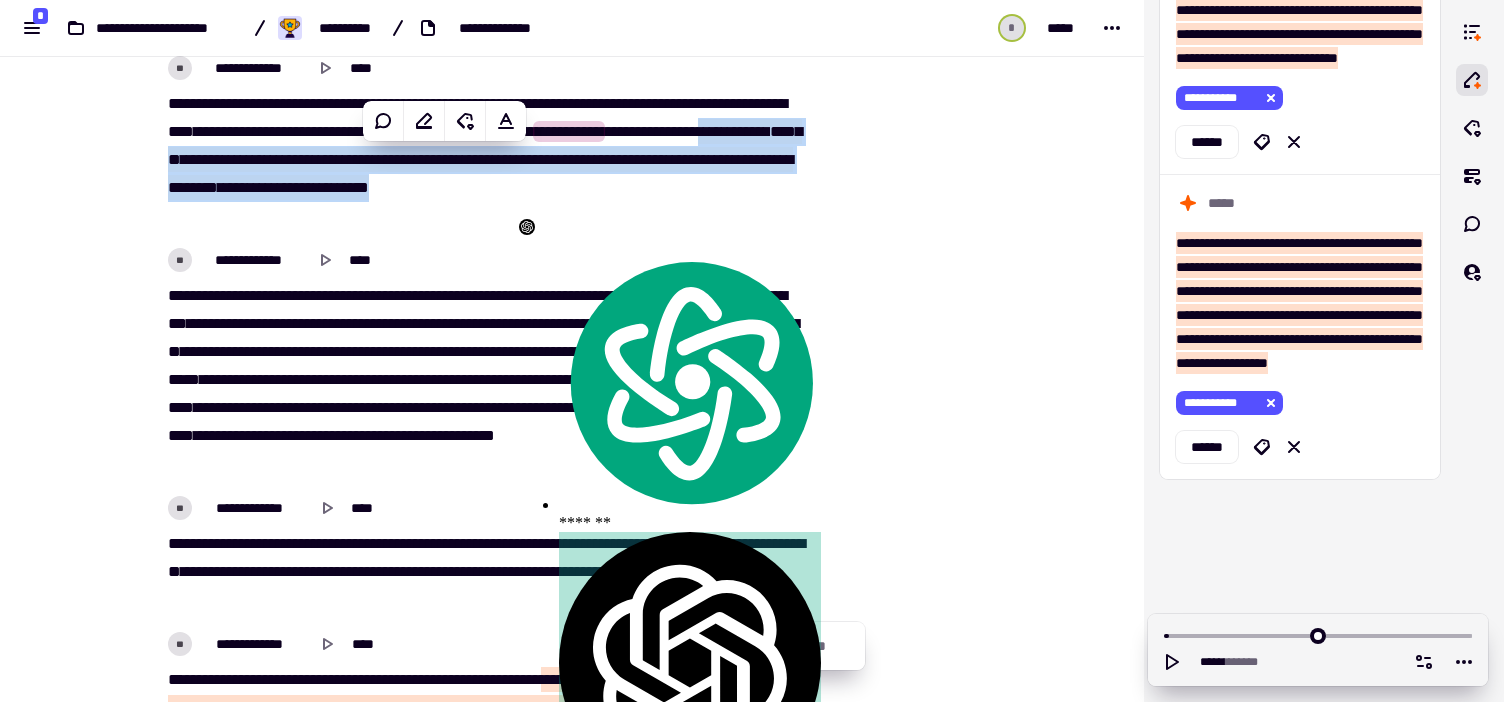 click on "**********" at bounding box center (484, 160) 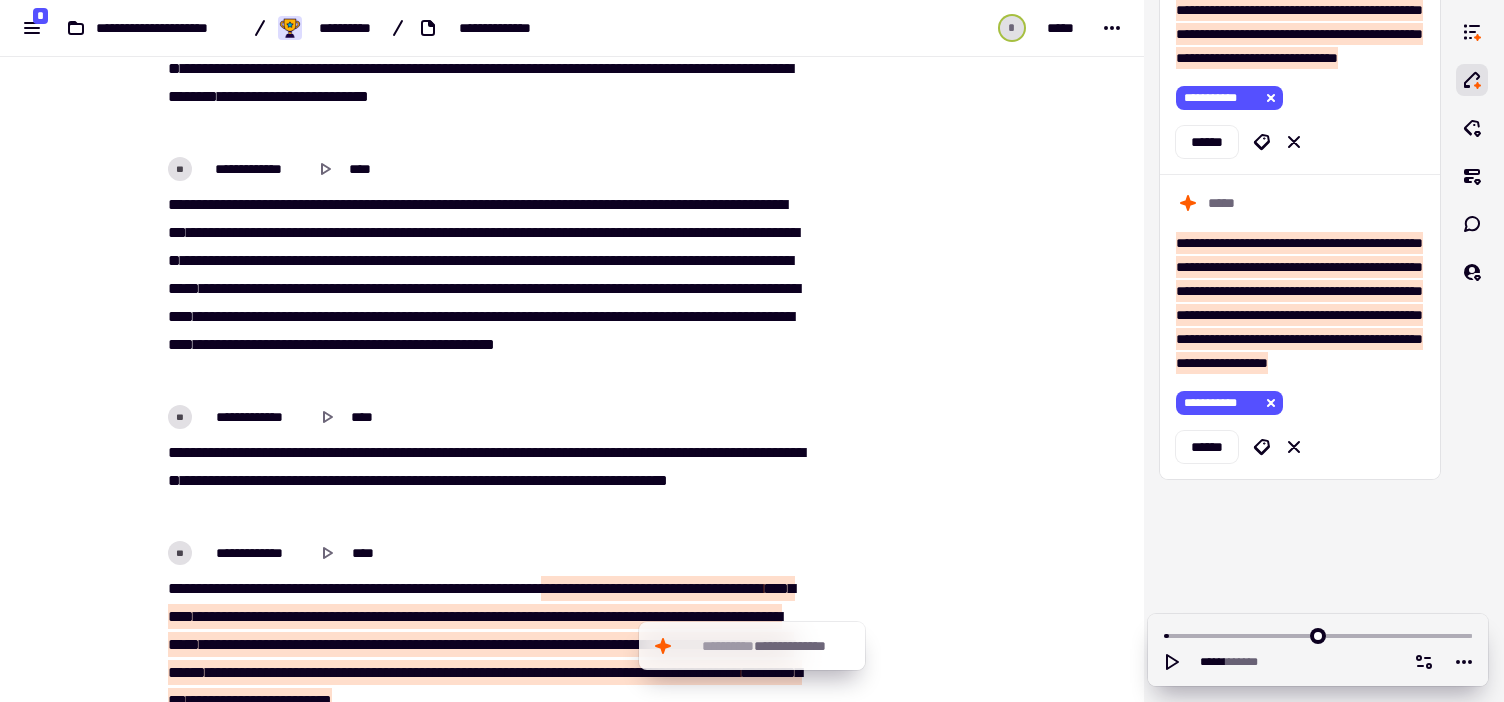 scroll, scrollTop: 690, scrollLeft: 0, axis: vertical 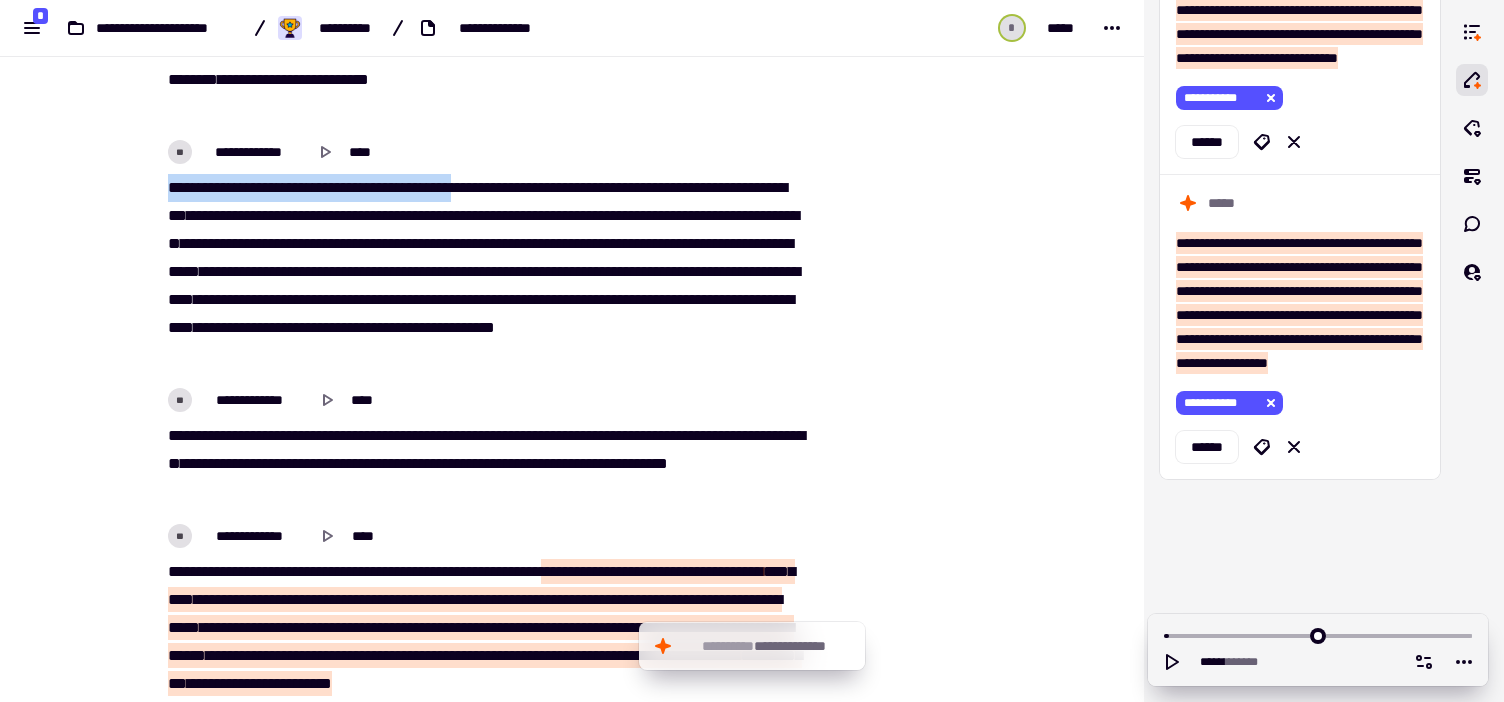 drag, startPoint x: 170, startPoint y: 188, endPoint x: 544, endPoint y: 188, distance: 374 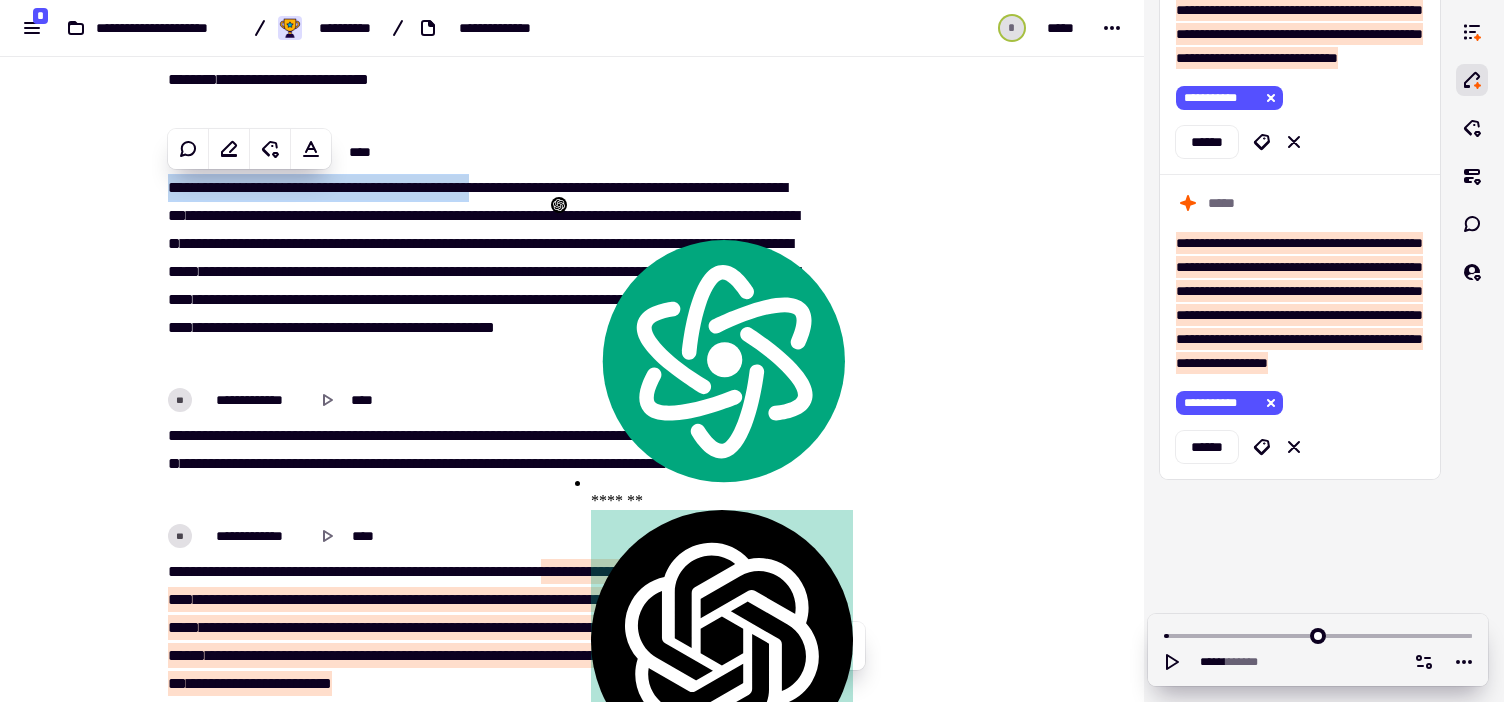 click on "****" at bounding box center (314, 299) 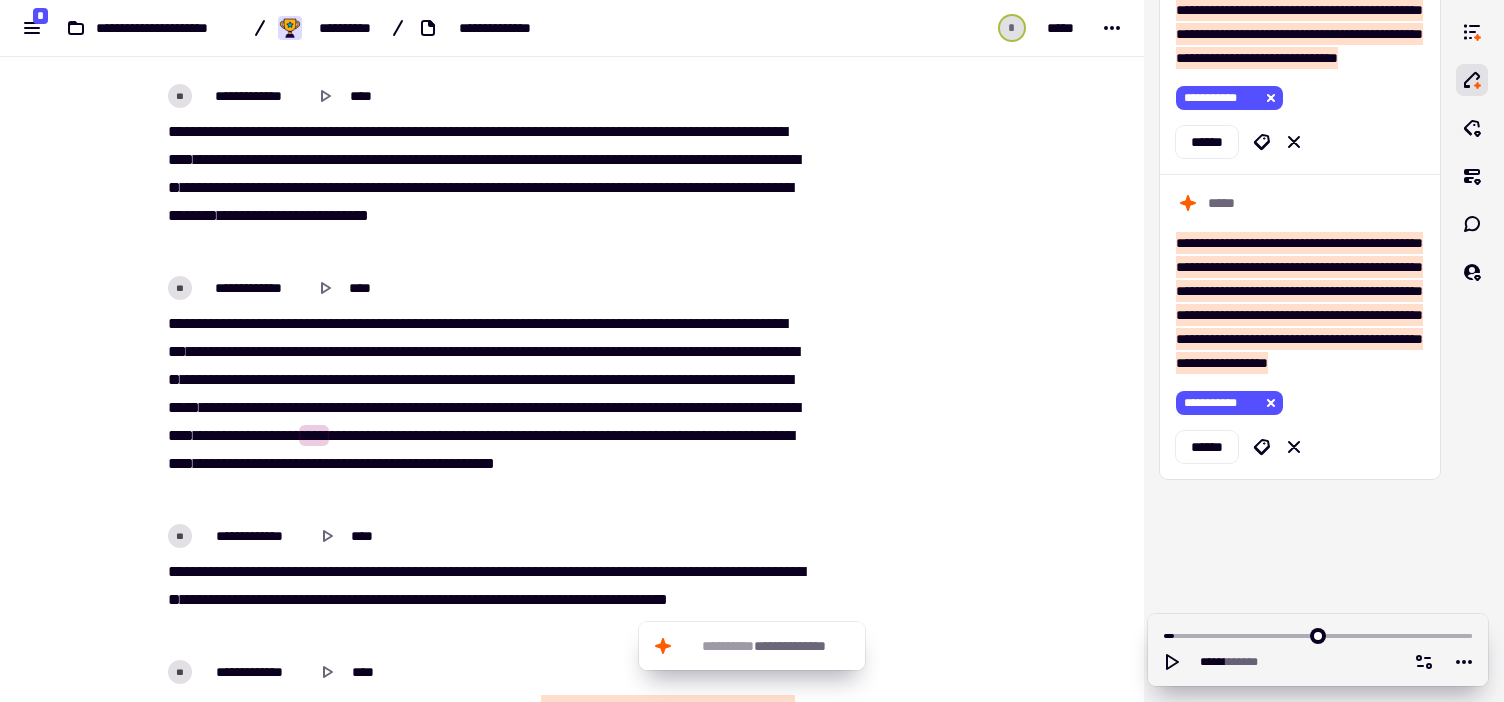 scroll, scrollTop: 550, scrollLeft: 0, axis: vertical 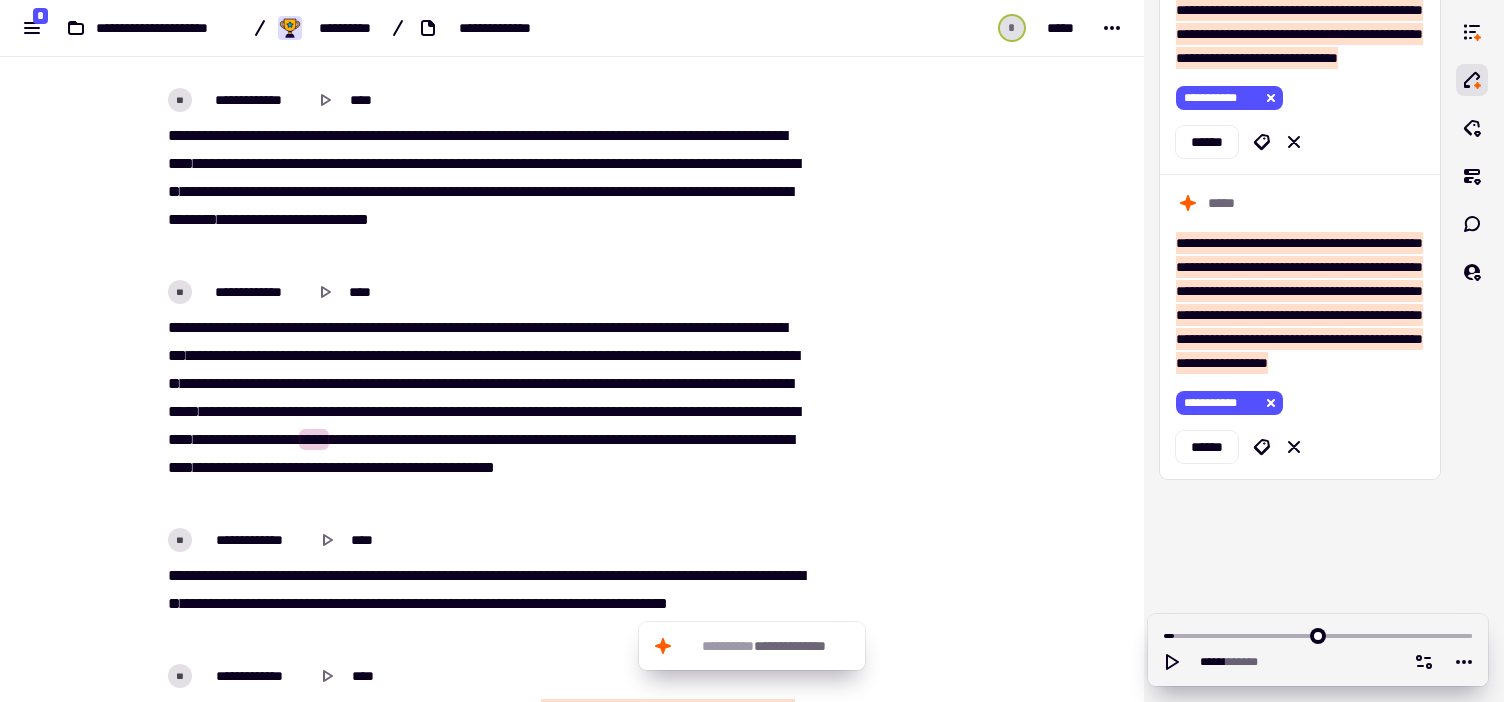 click on "****" at bounding box center (180, 327) 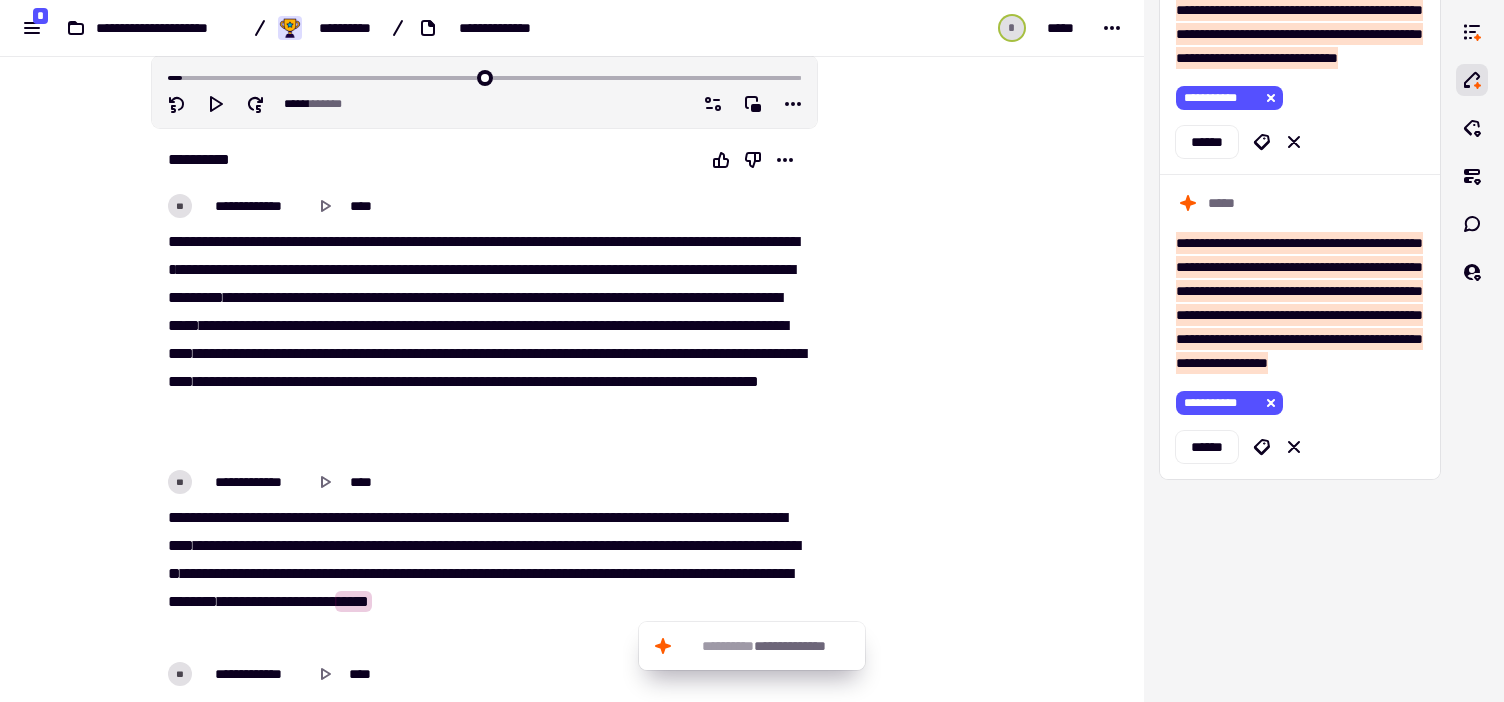 scroll, scrollTop: 72, scrollLeft: 0, axis: vertical 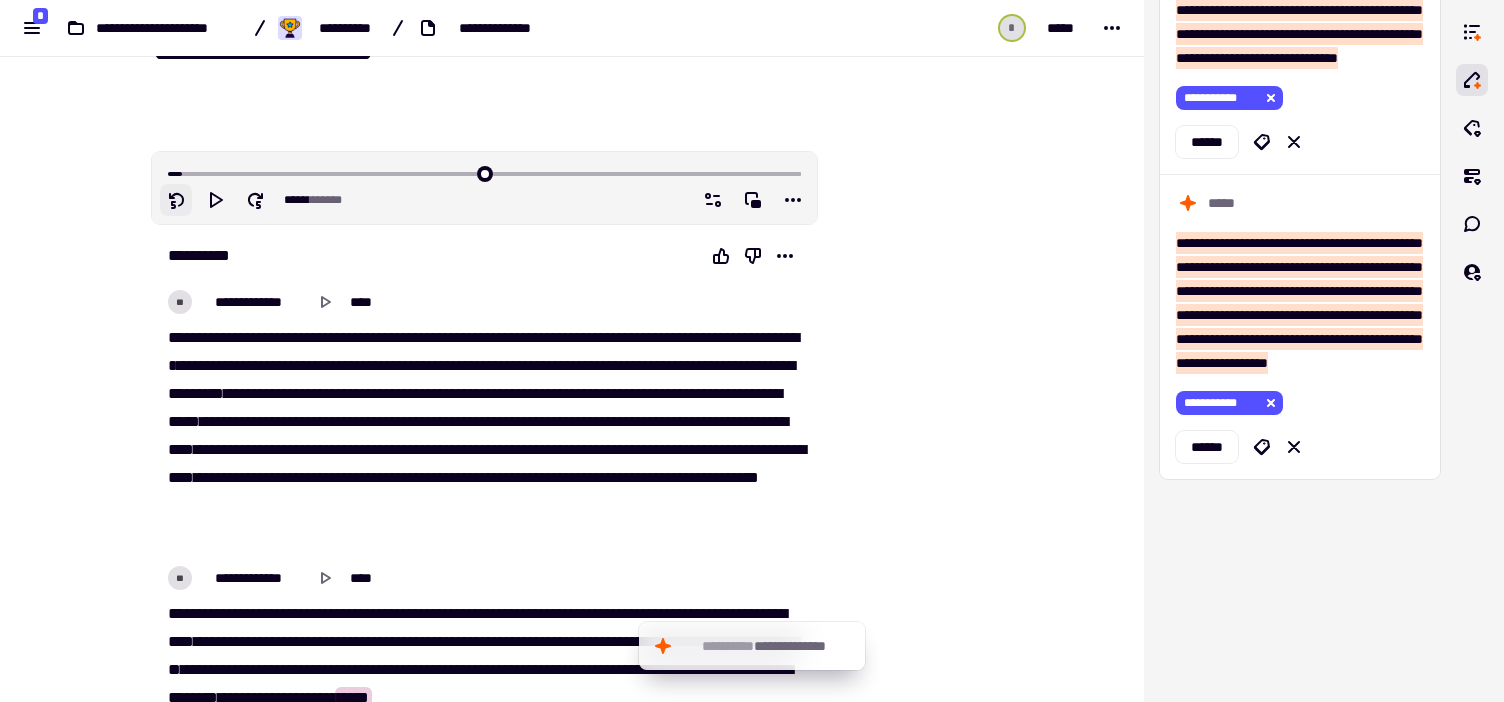 click 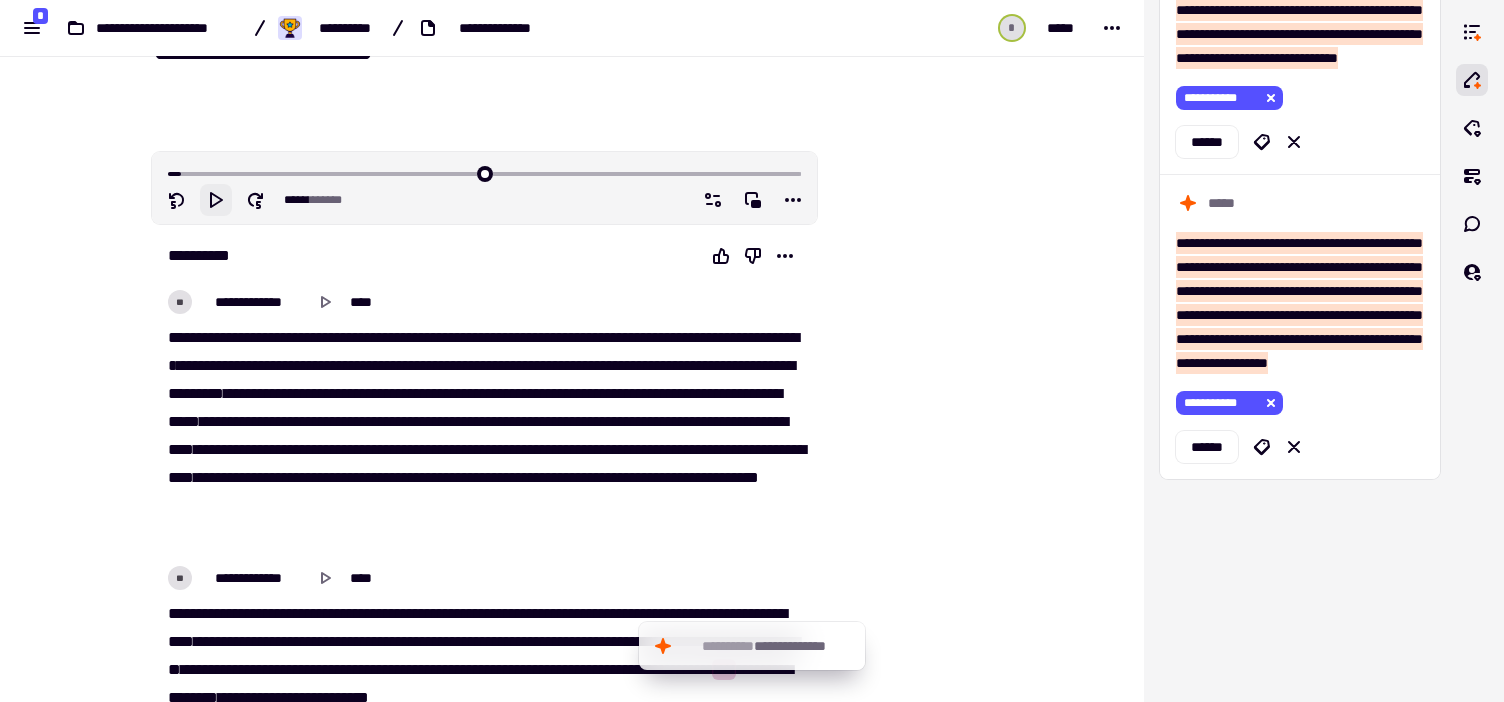 click 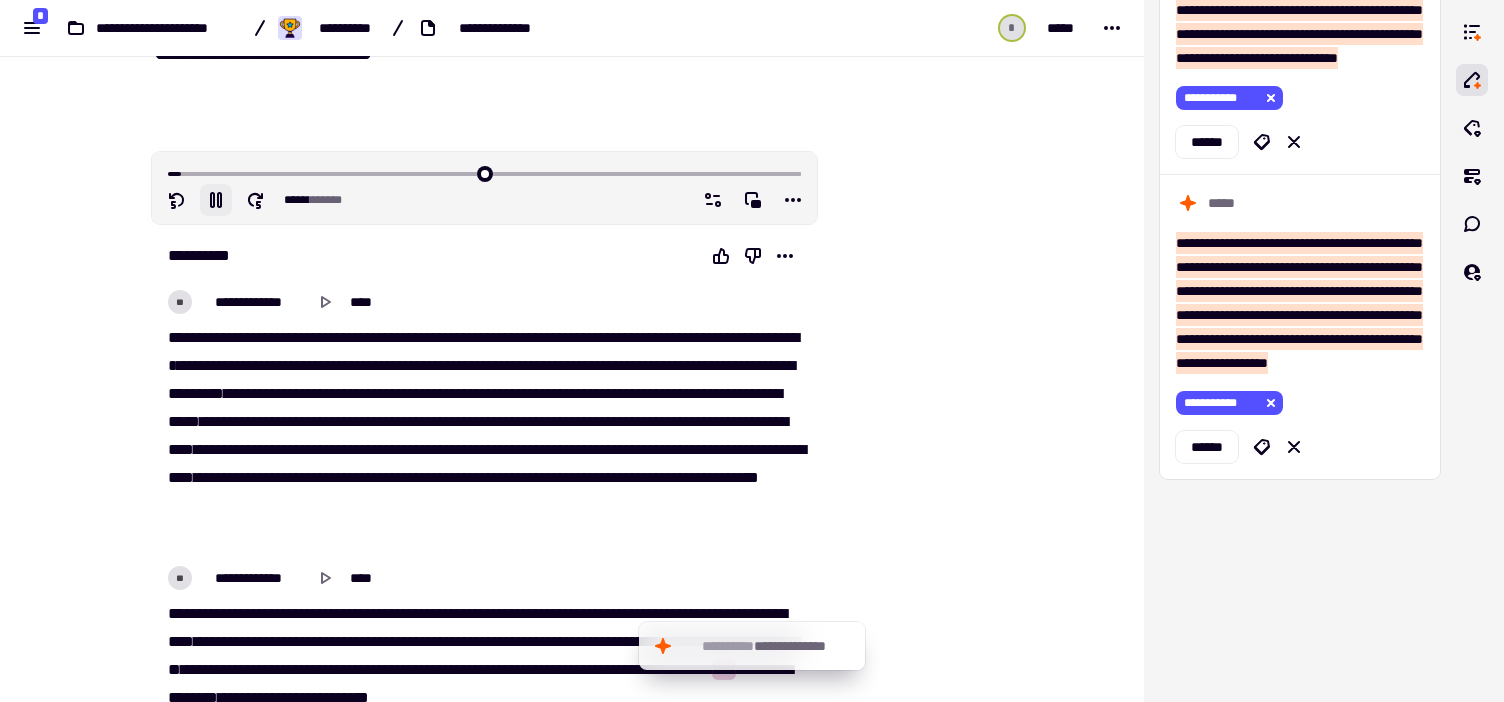 type on "****" 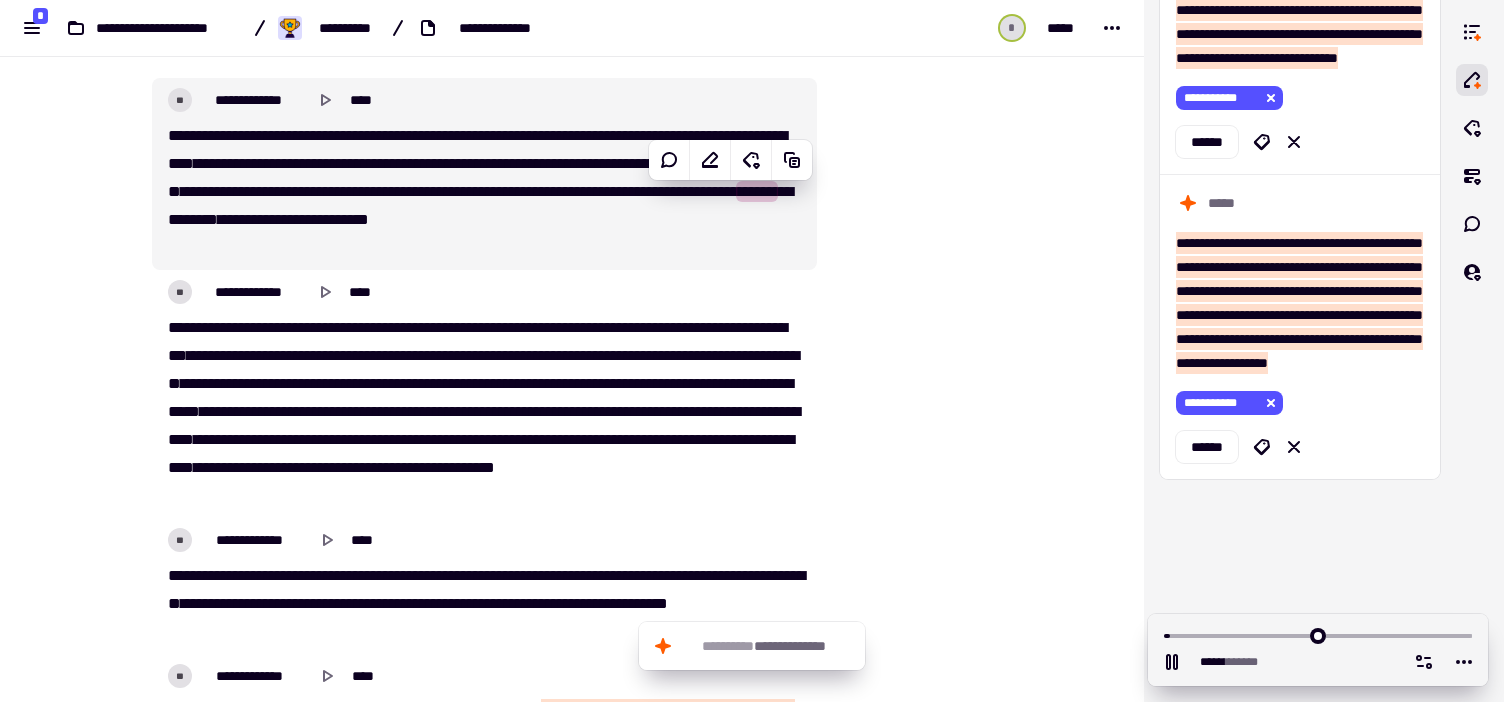 scroll, scrollTop: 593, scrollLeft: 0, axis: vertical 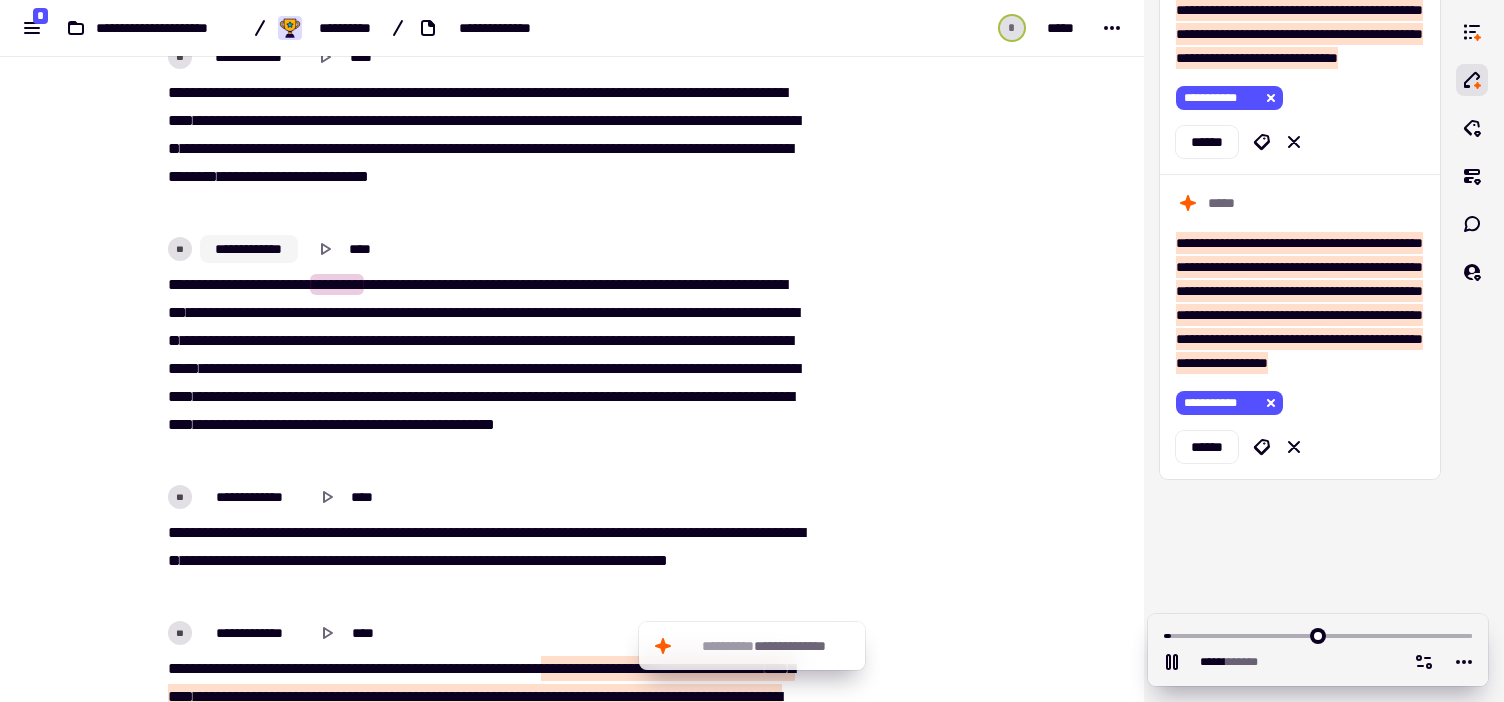 type on "*****" 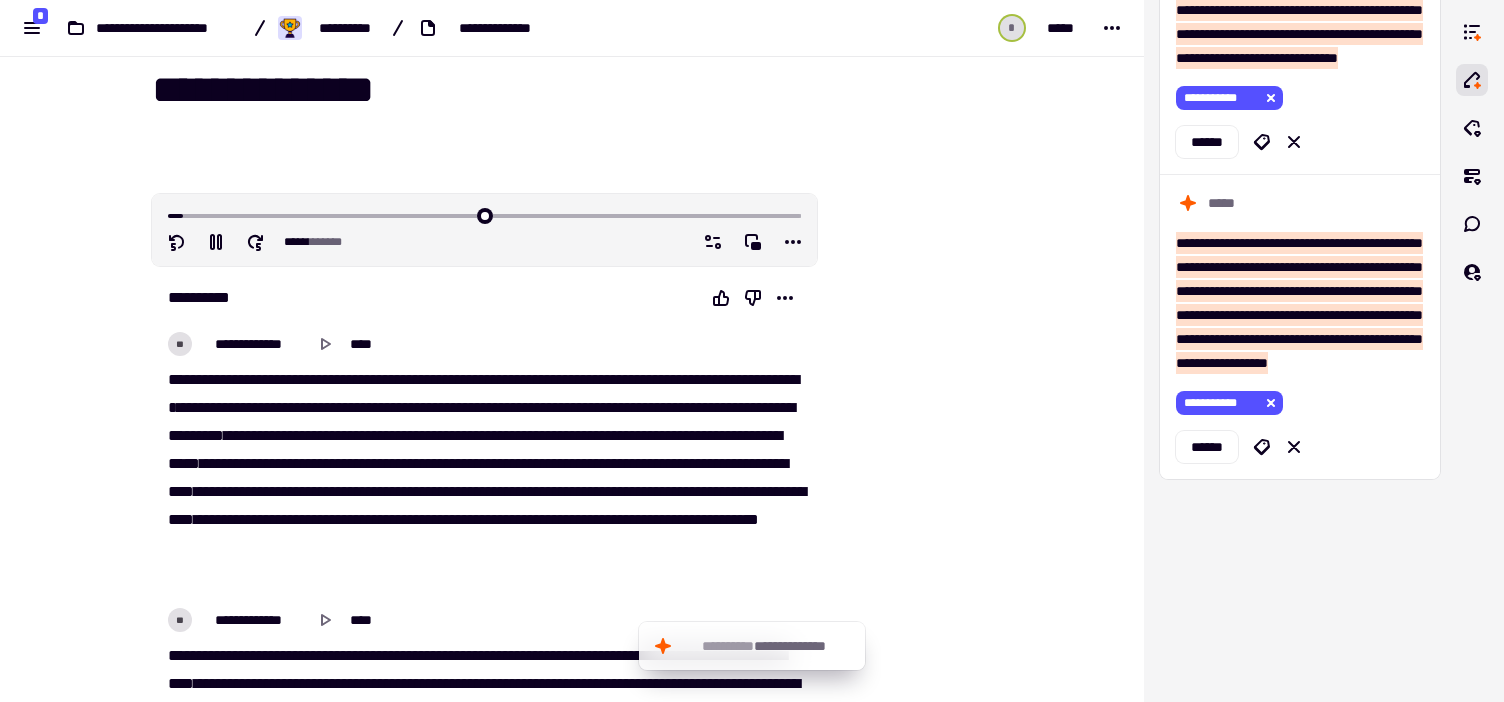 scroll, scrollTop: 9, scrollLeft: 0, axis: vertical 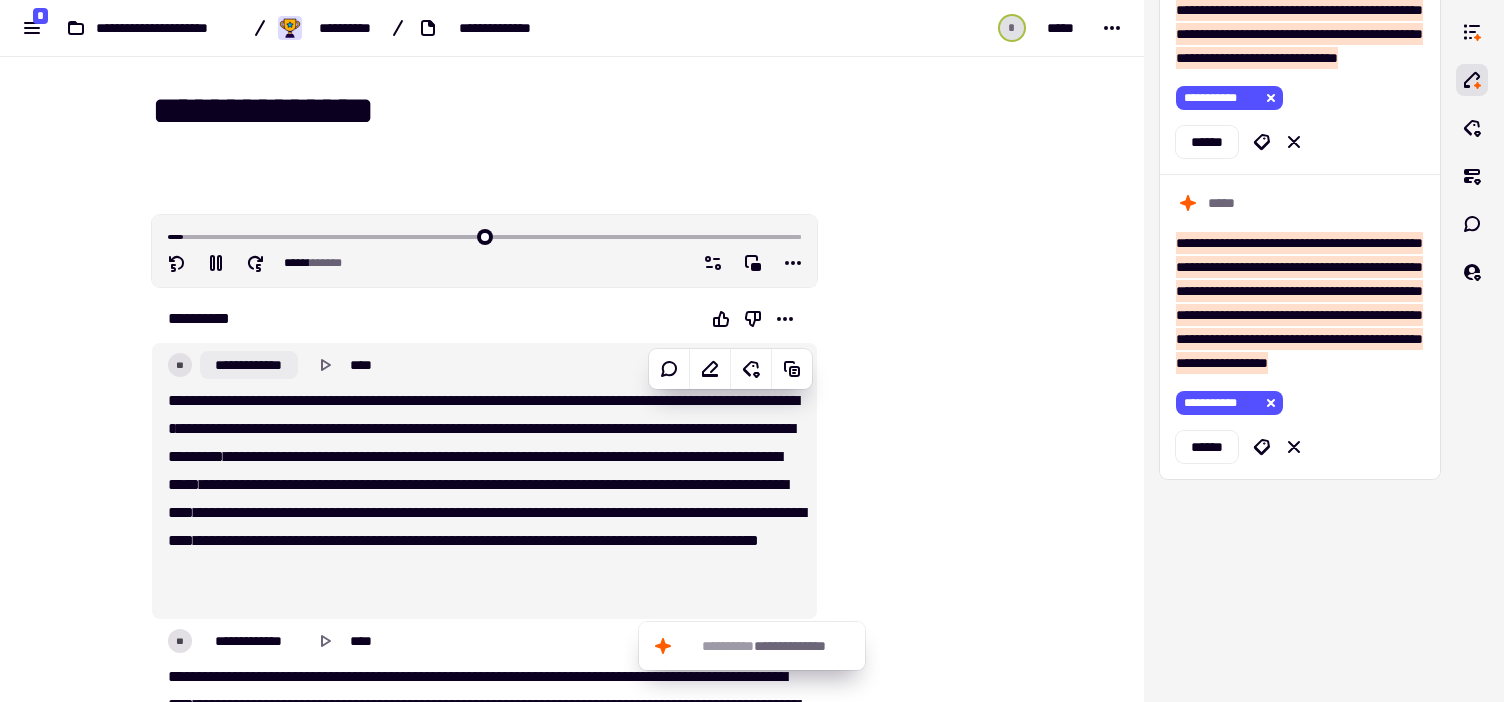 click on "**********" 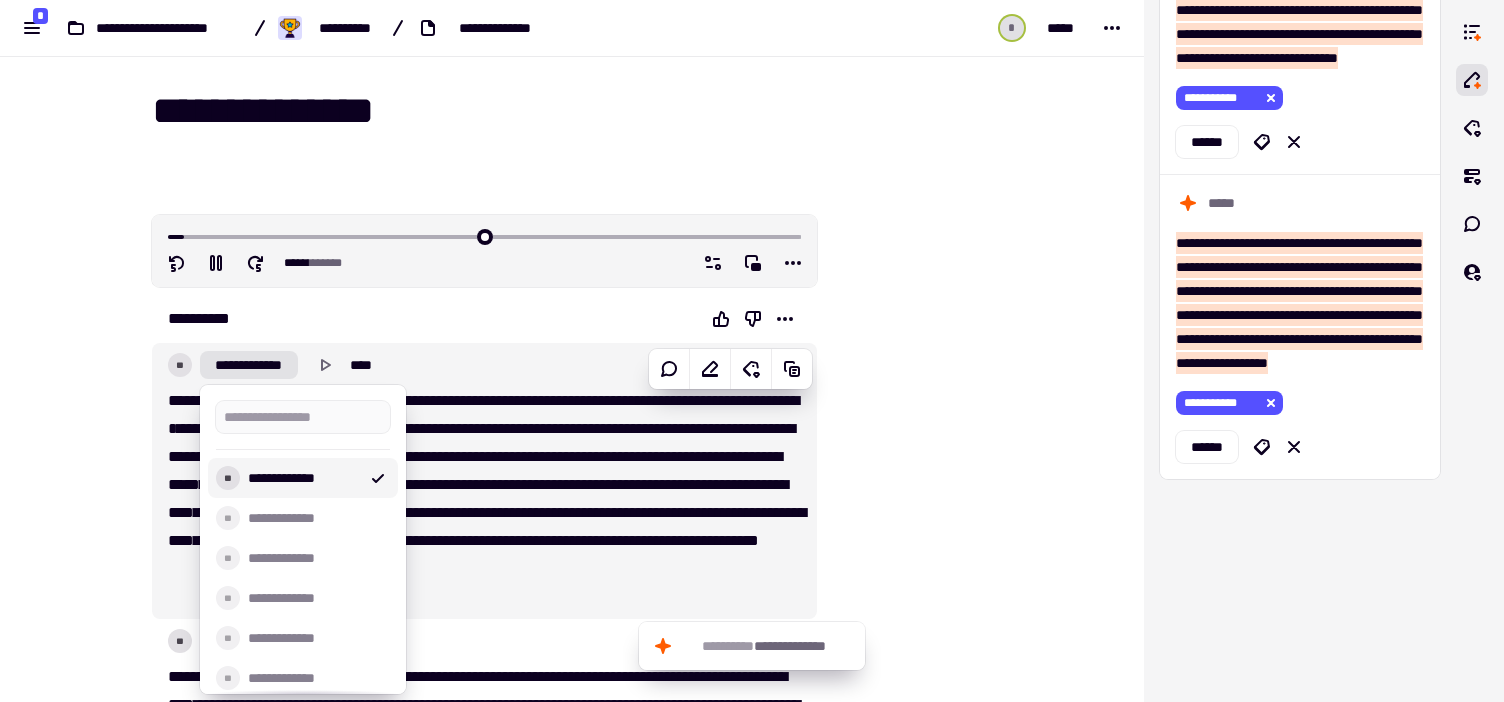 type on "*****" 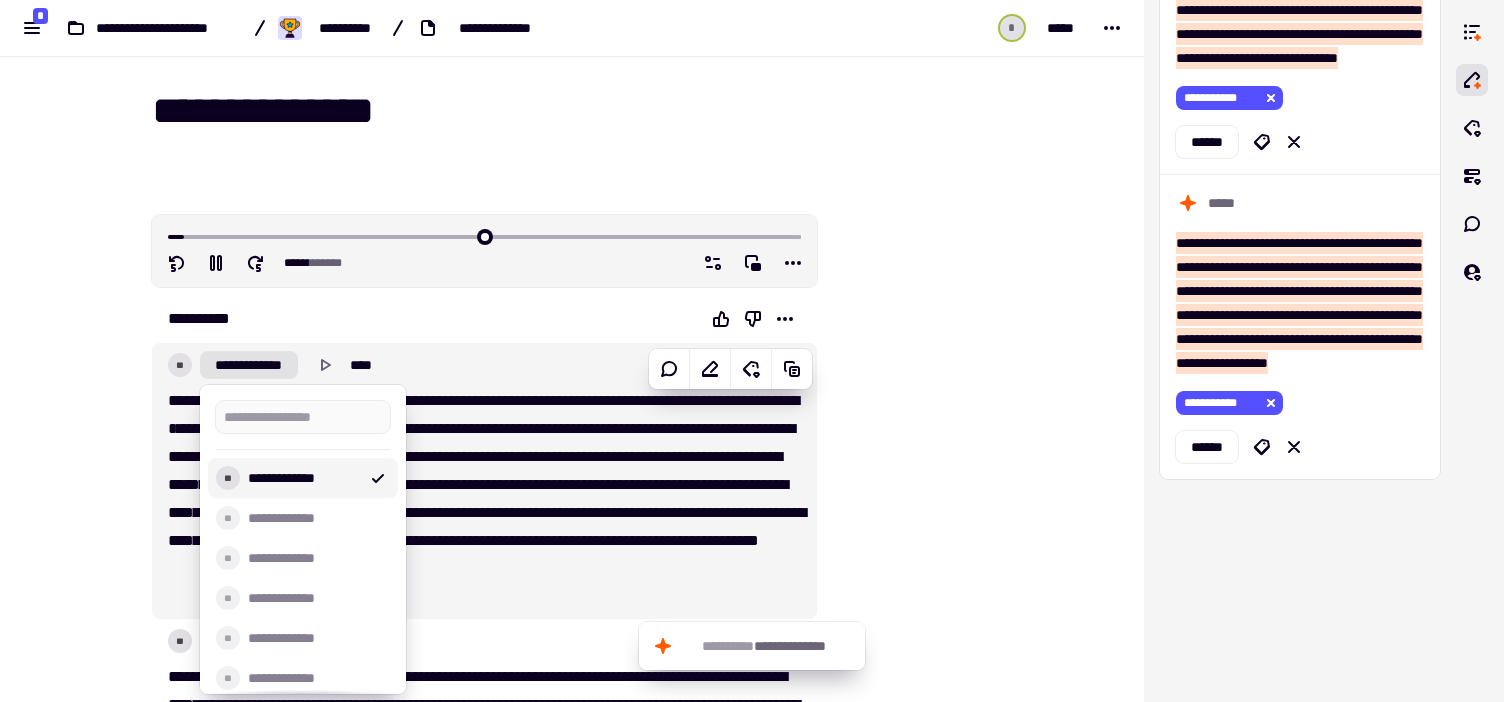 type on "*" 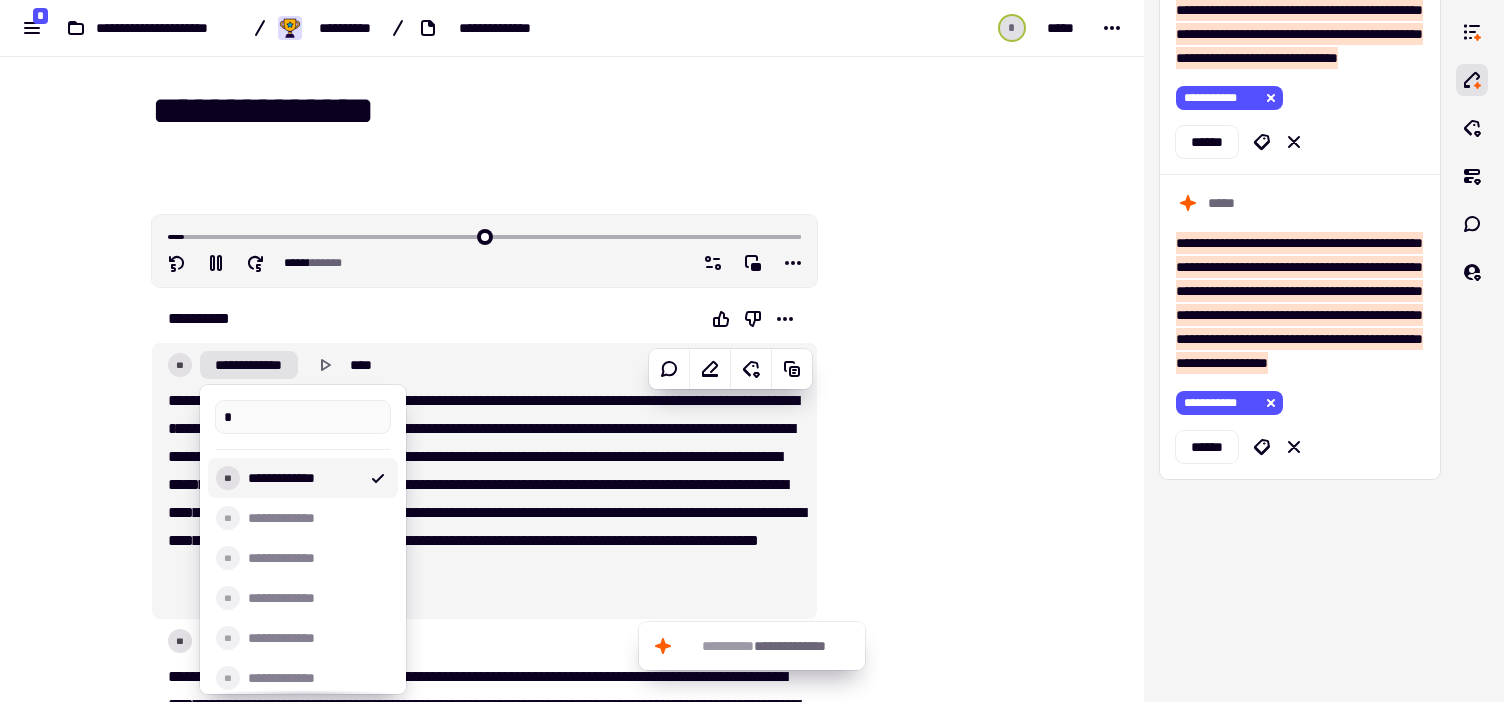 type on "*****" 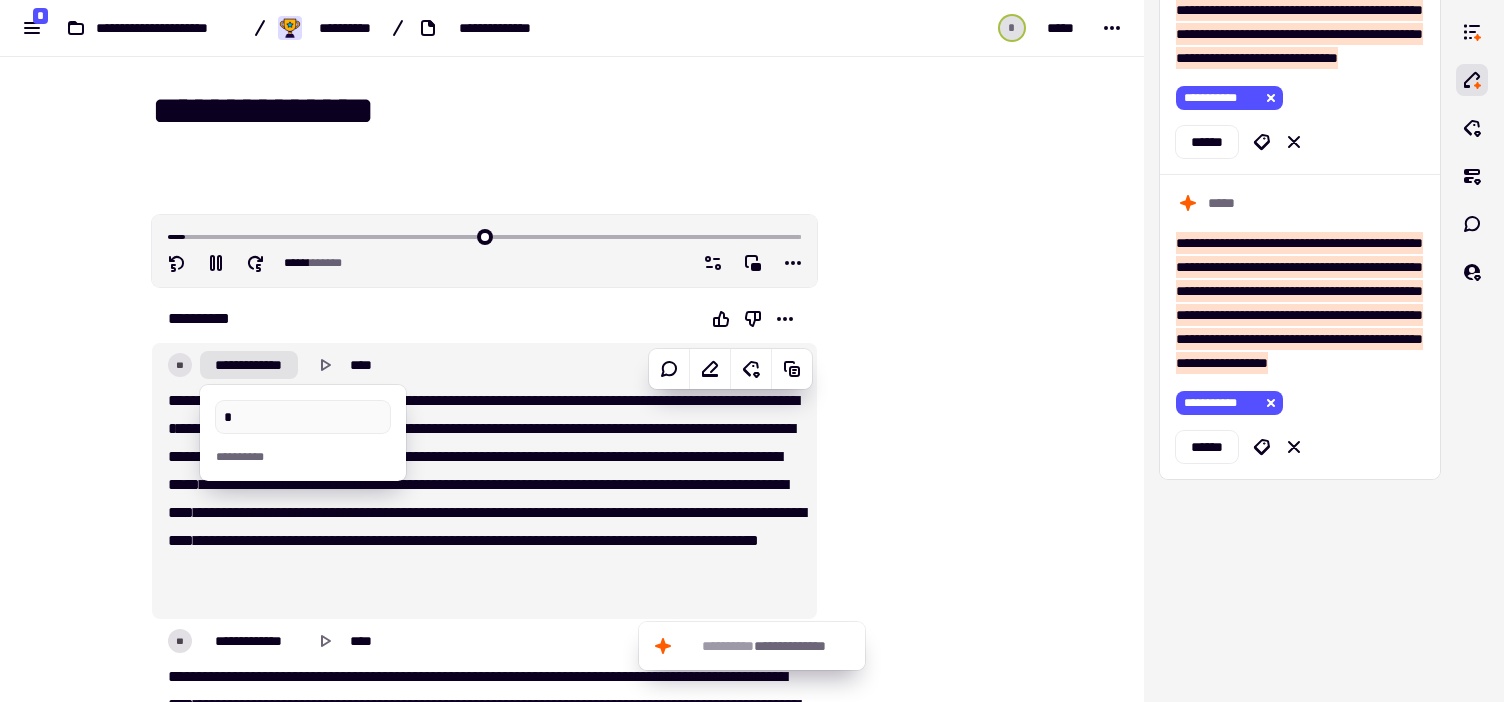 type on "**" 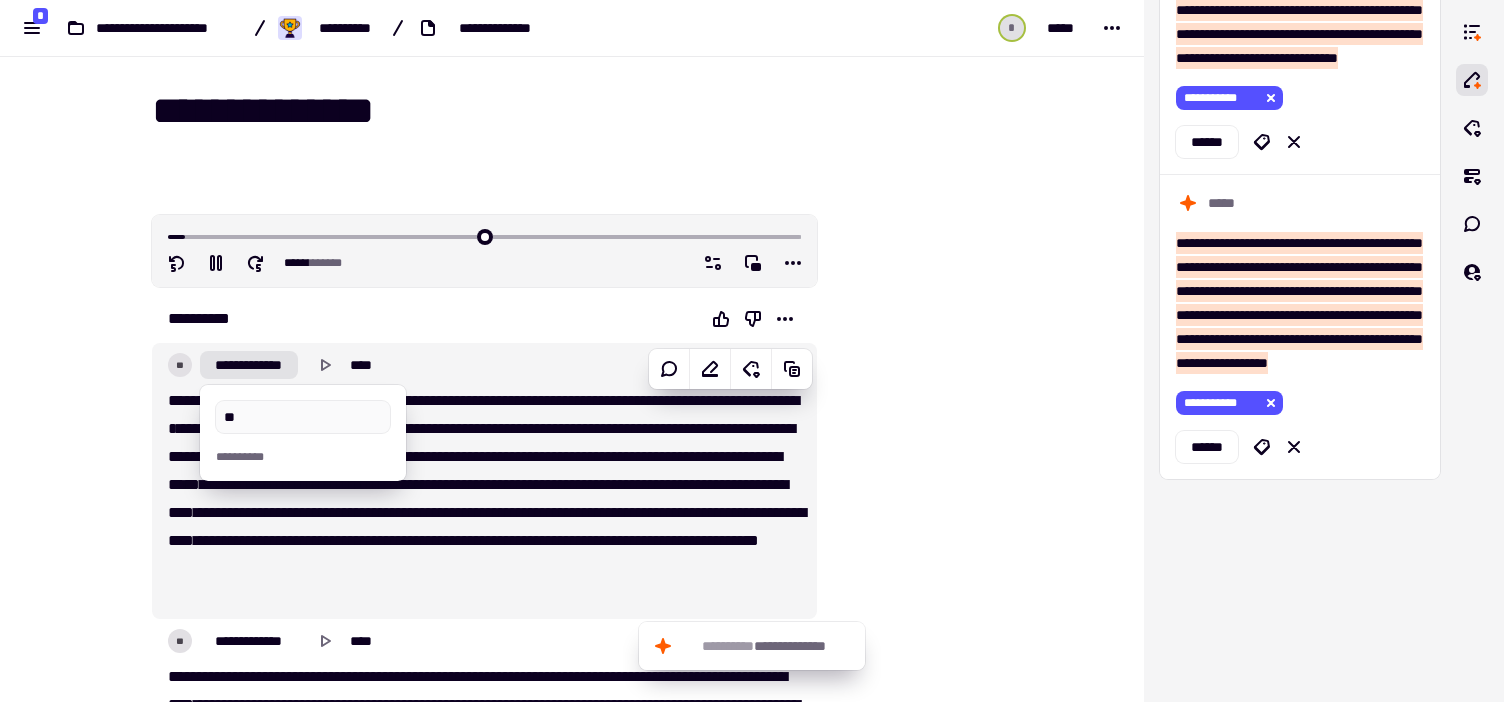 type on "*****" 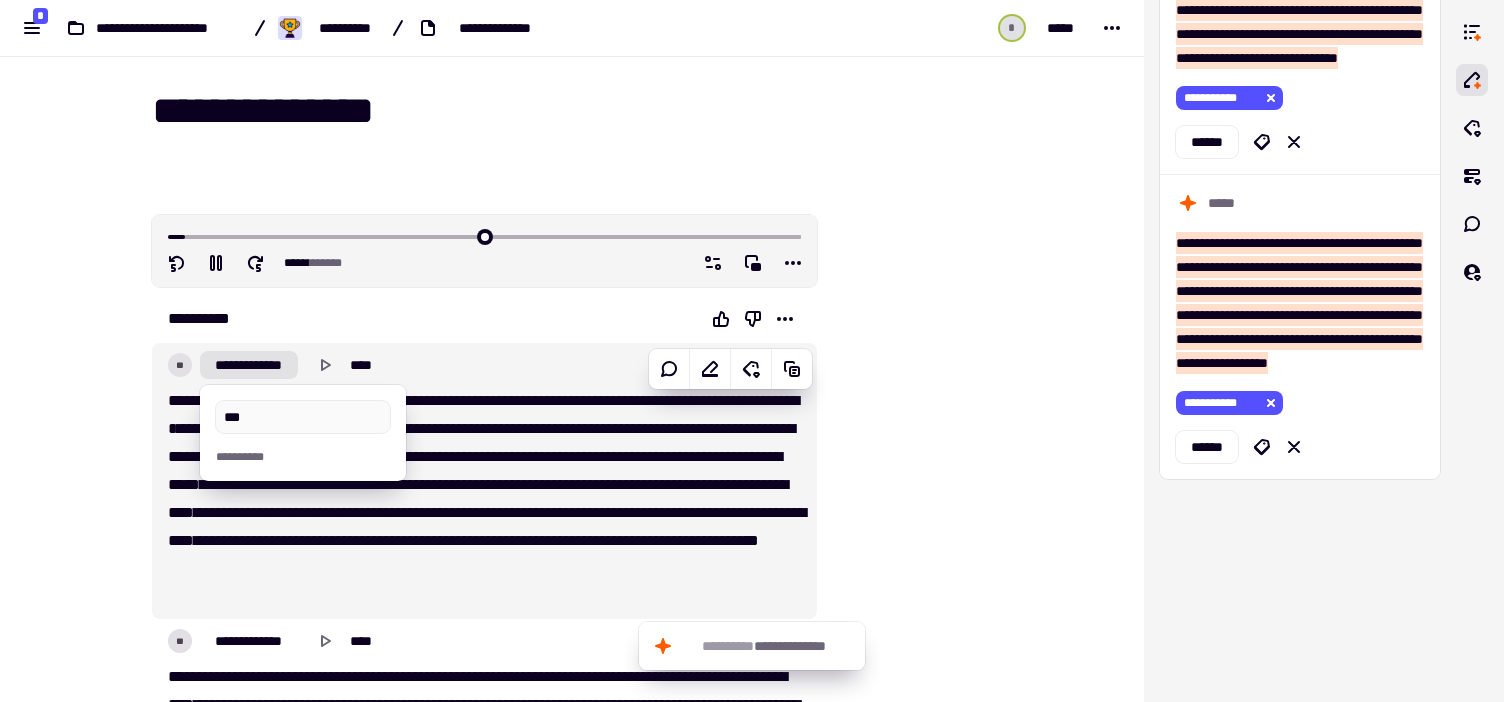 type on "*****" 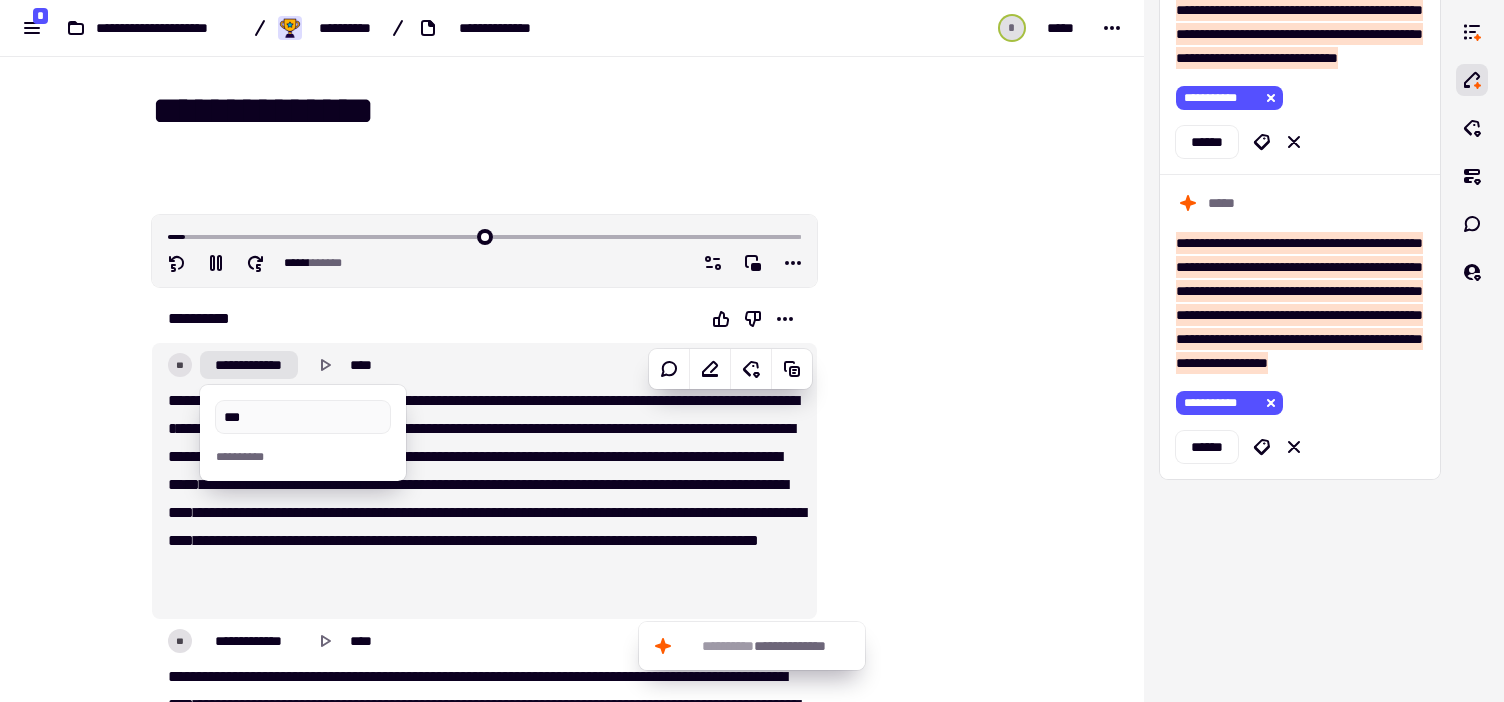 type on "****" 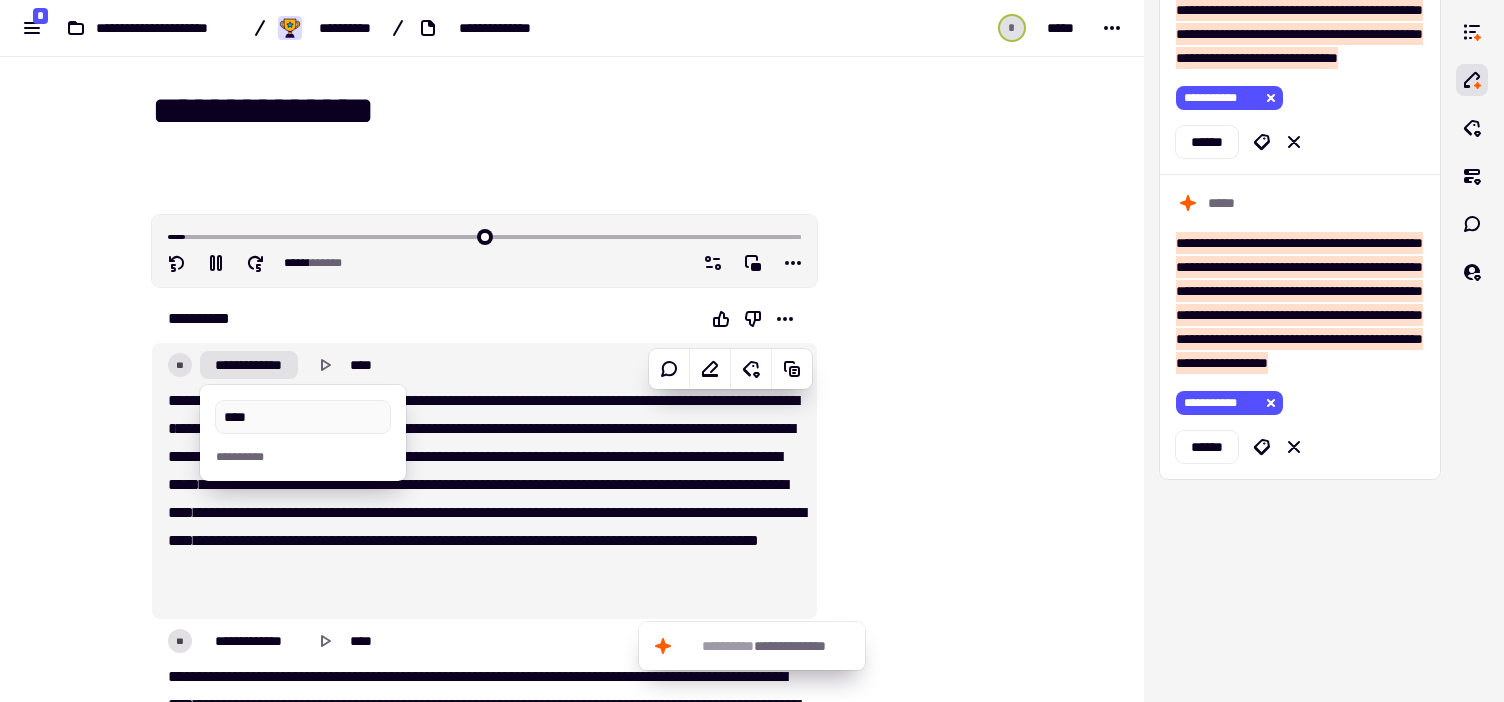 type on "*****" 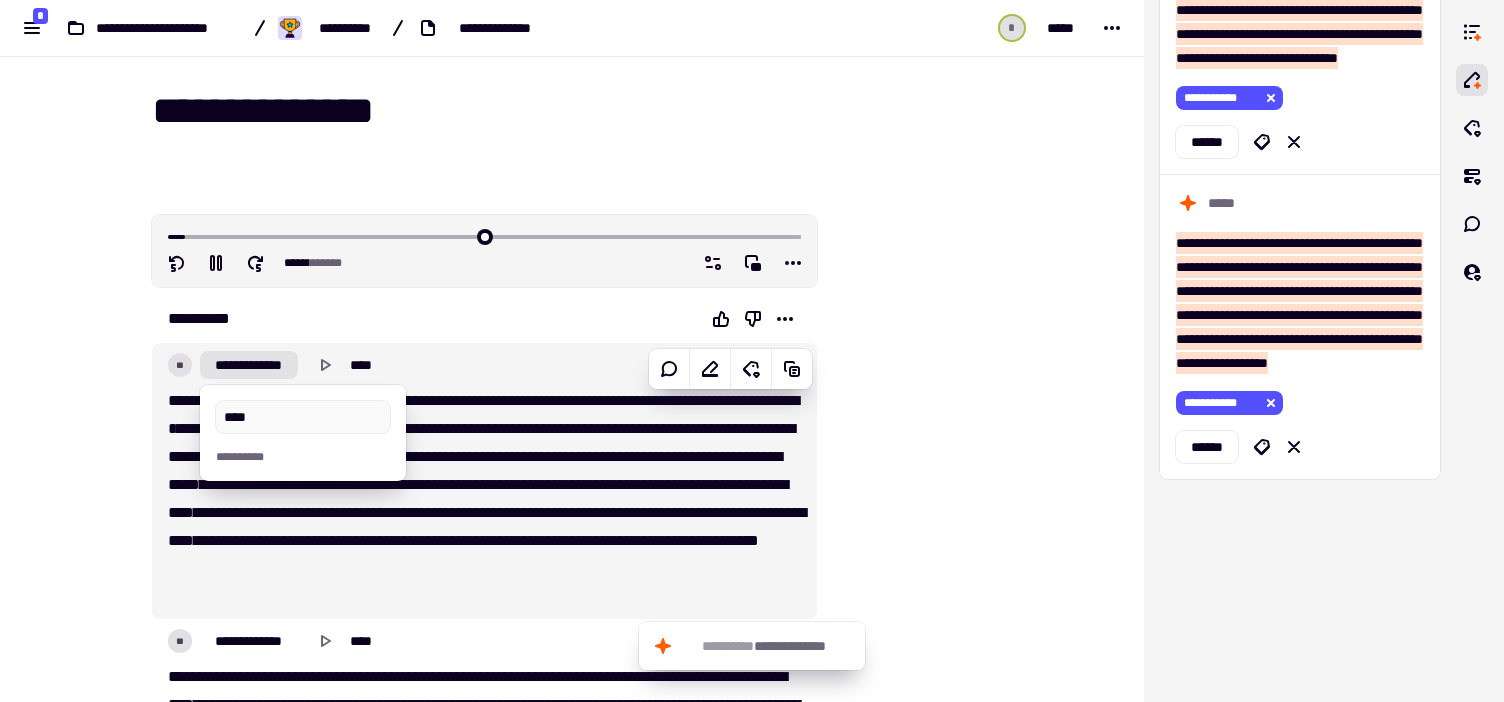 type on "*****" 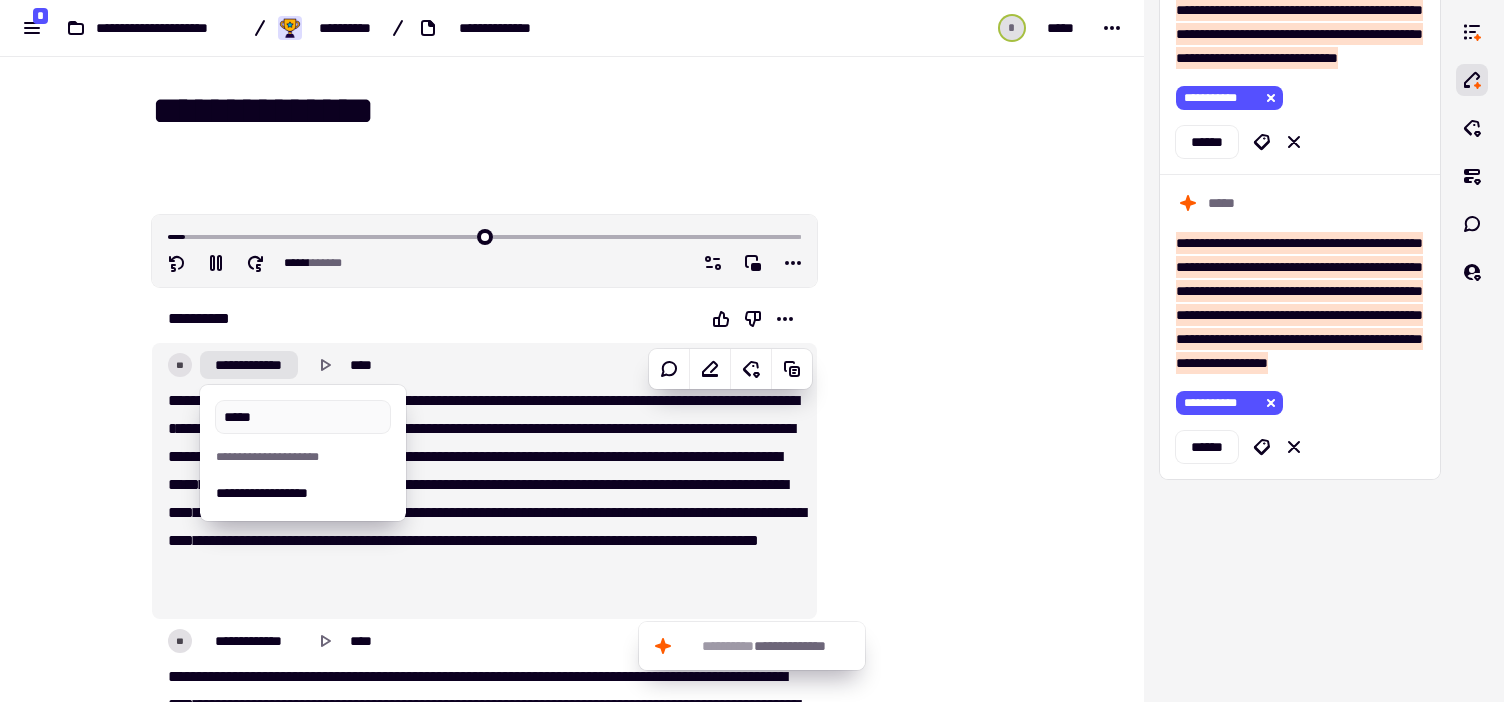 type on "*****" 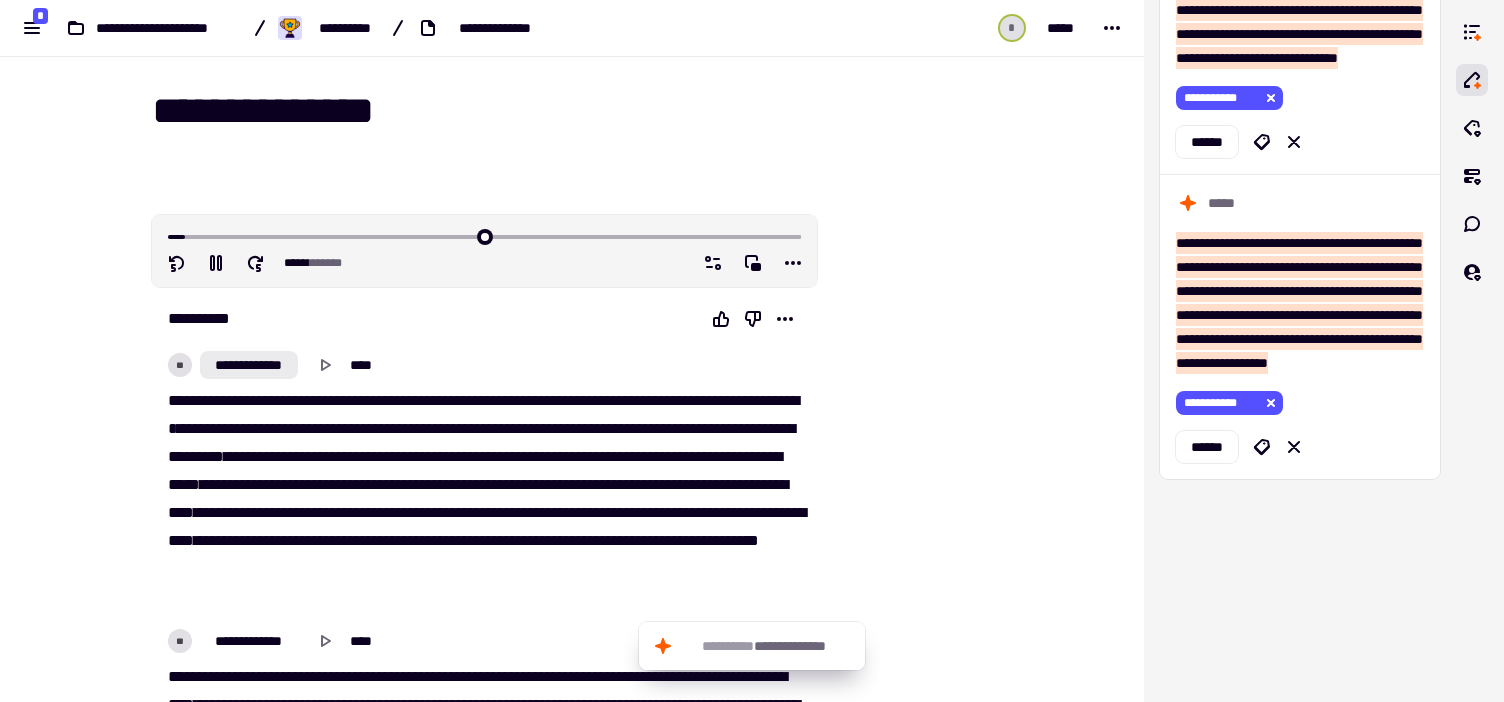 scroll, scrollTop: 738, scrollLeft: 0, axis: vertical 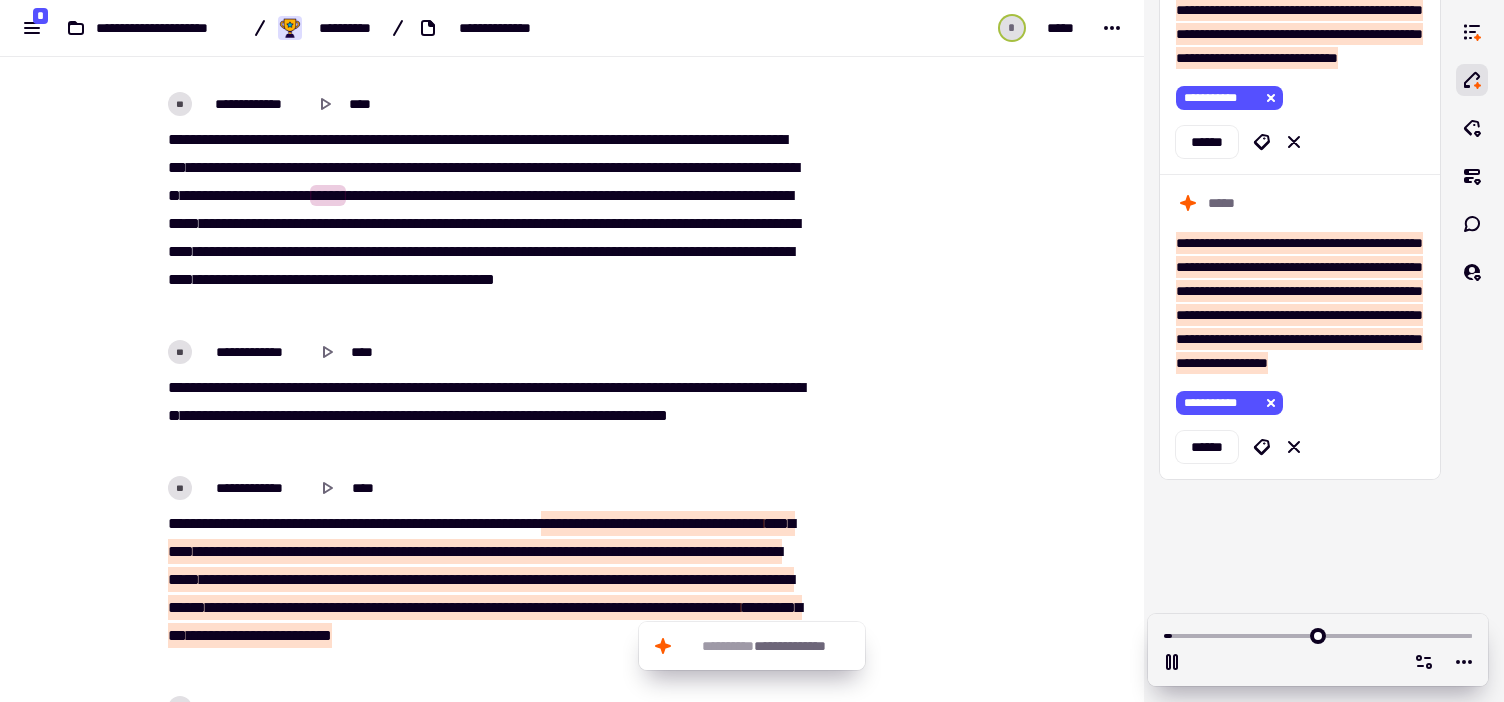 type on "*****" 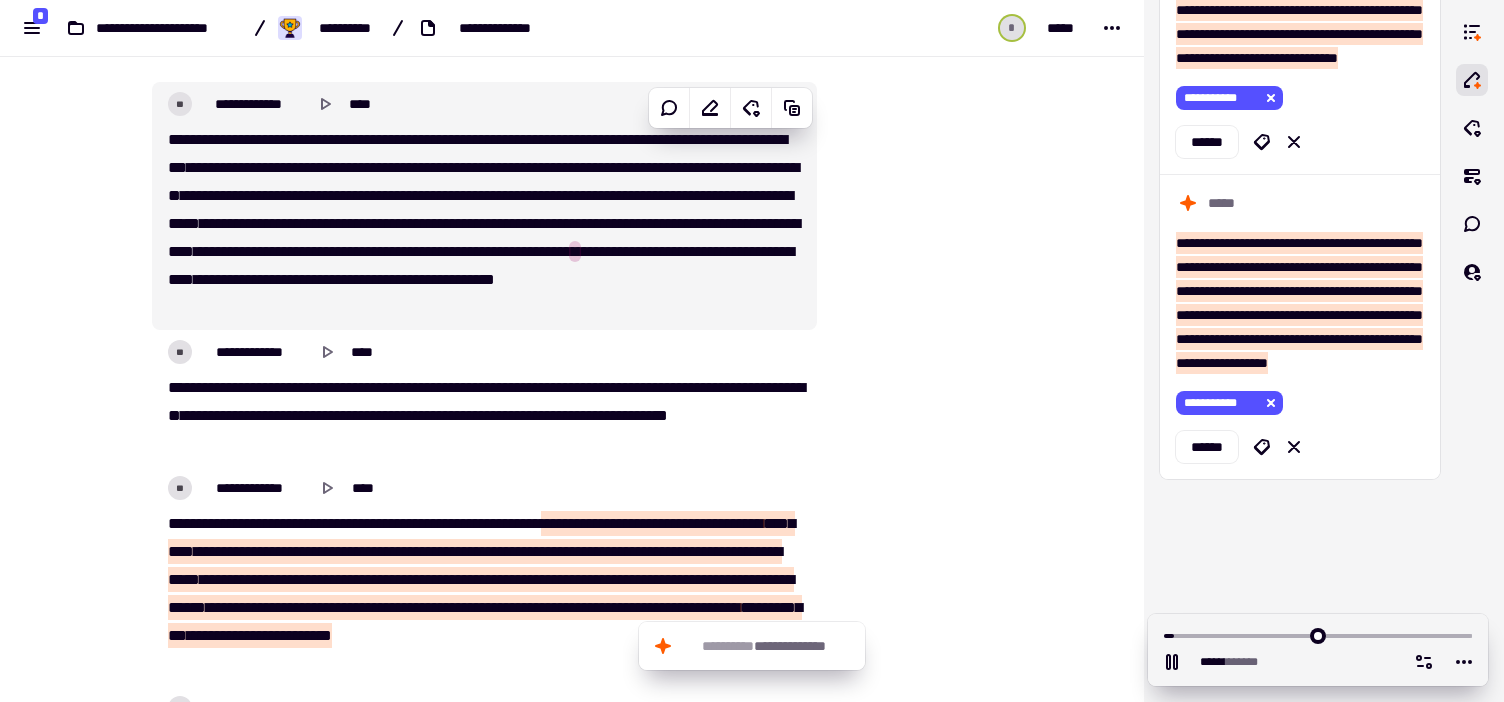 scroll, scrollTop: 661, scrollLeft: 0, axis: vertical 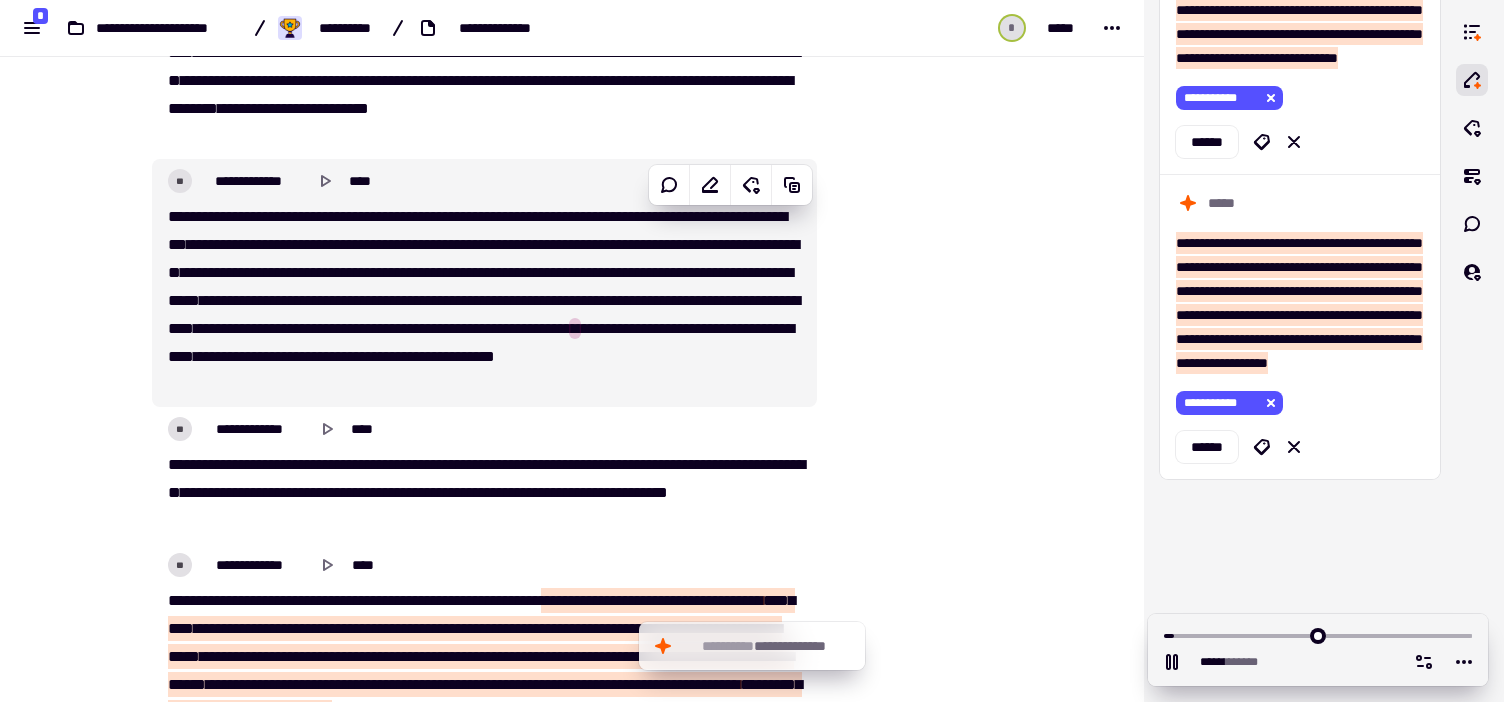 click on "******" at bounding box center (518, 328) 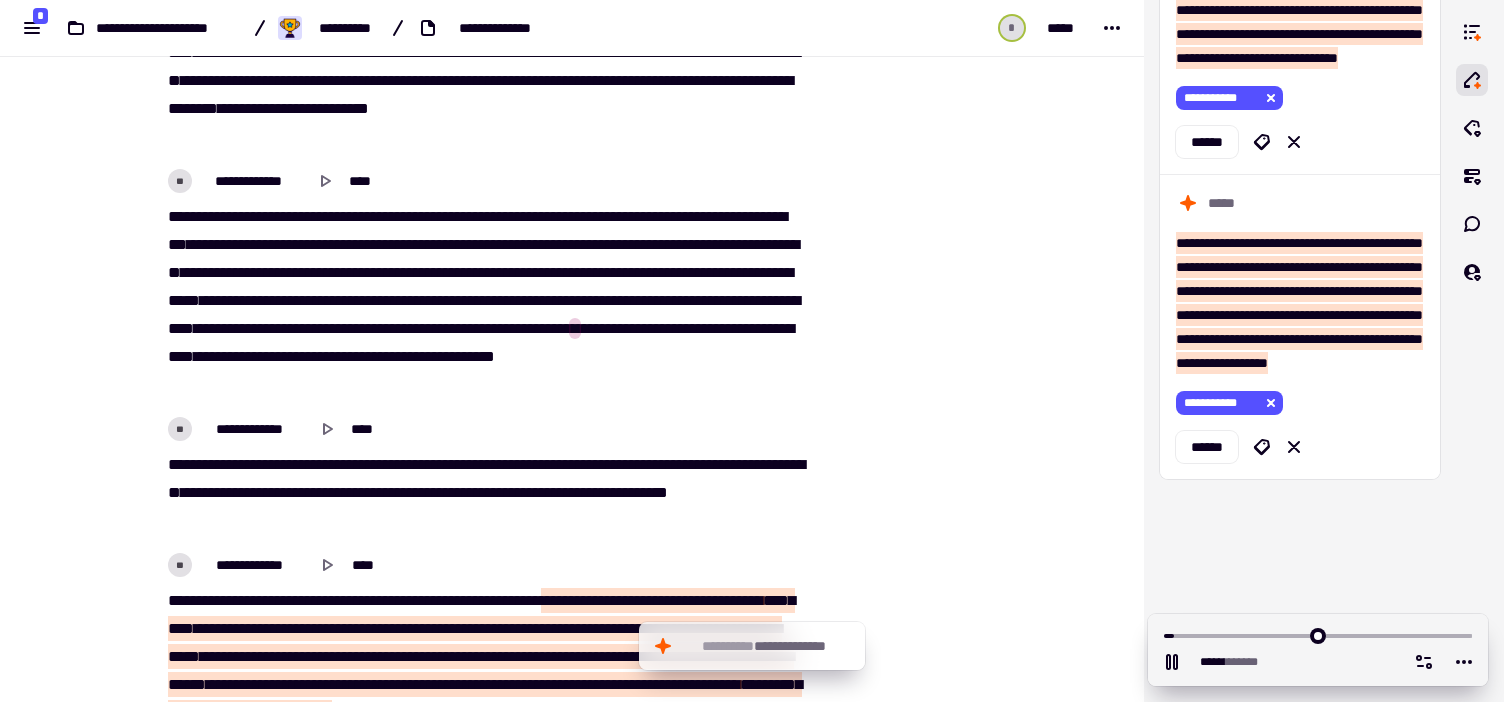 click on "******" at bounding box center (518, 328) 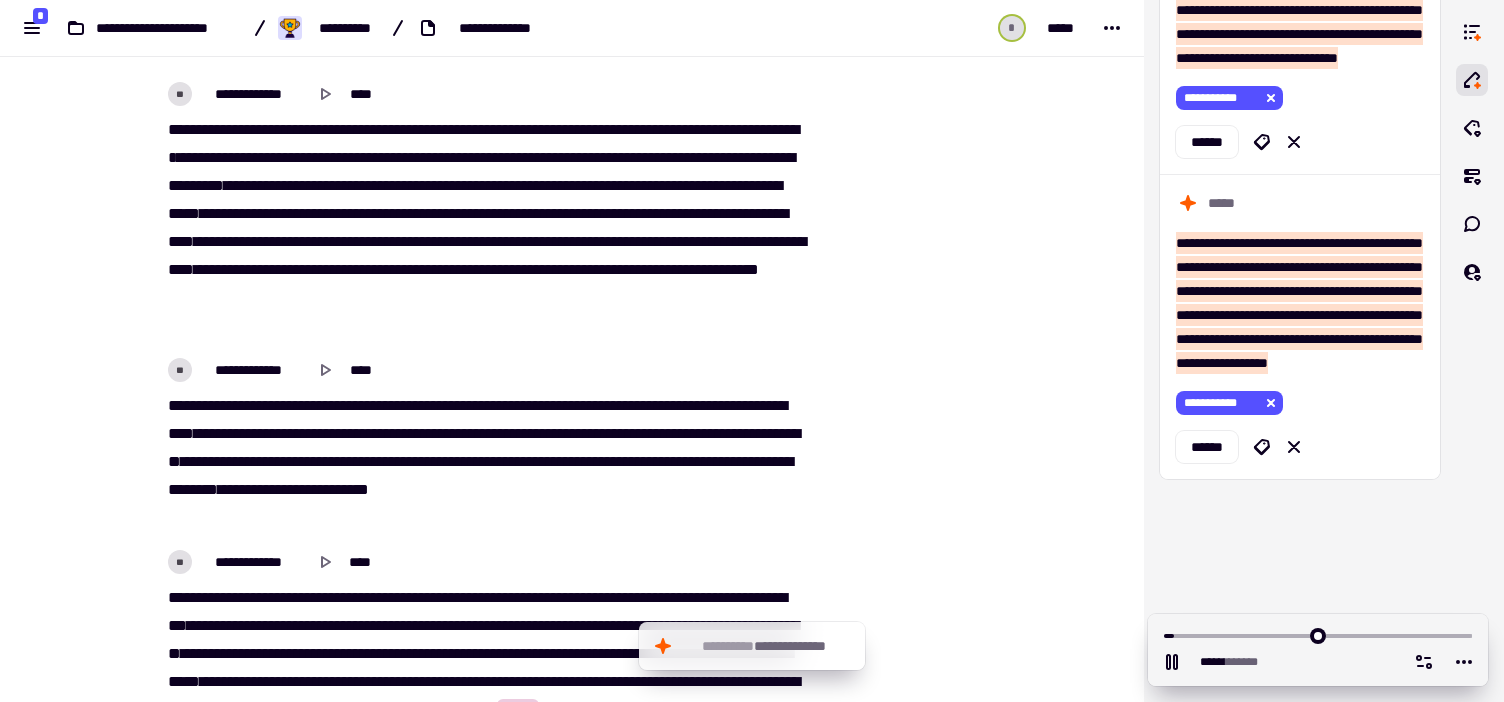type on "******" 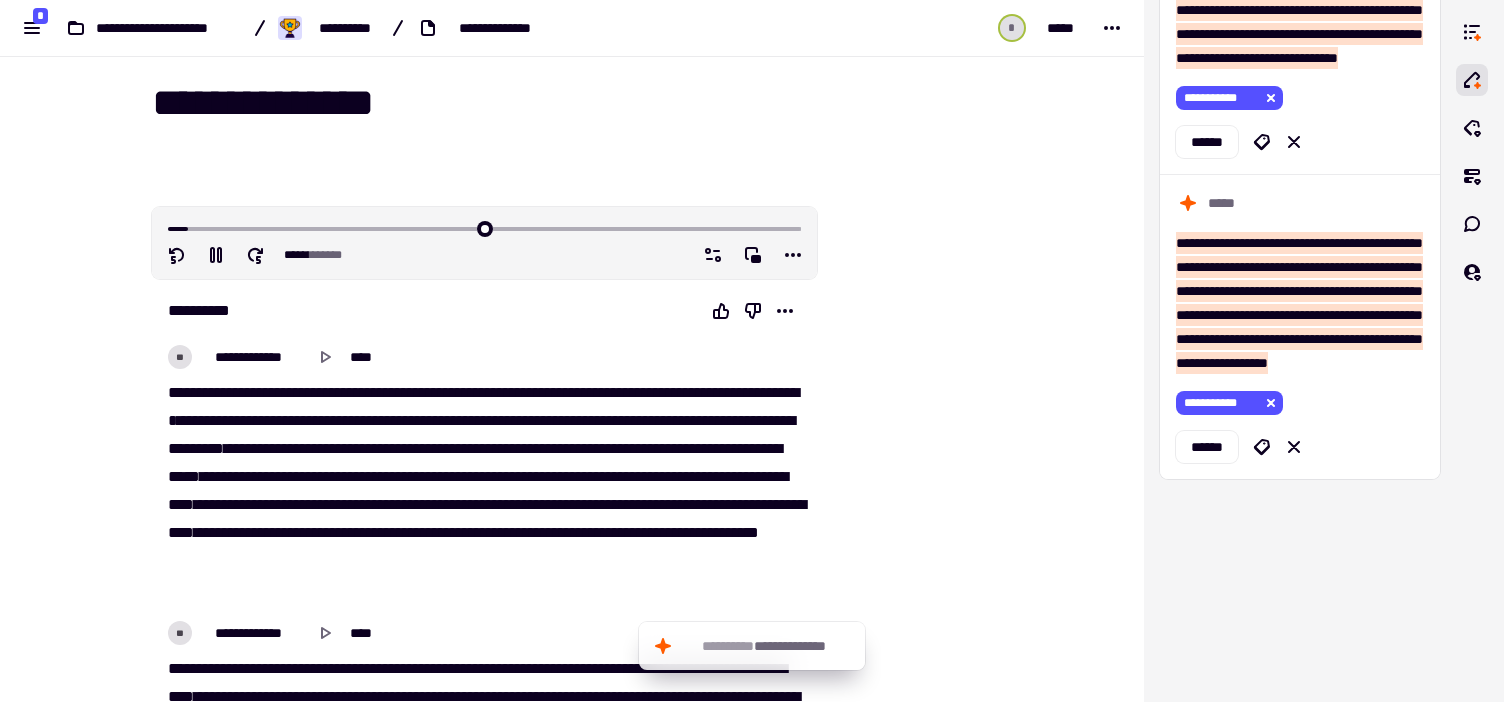 type on "******" 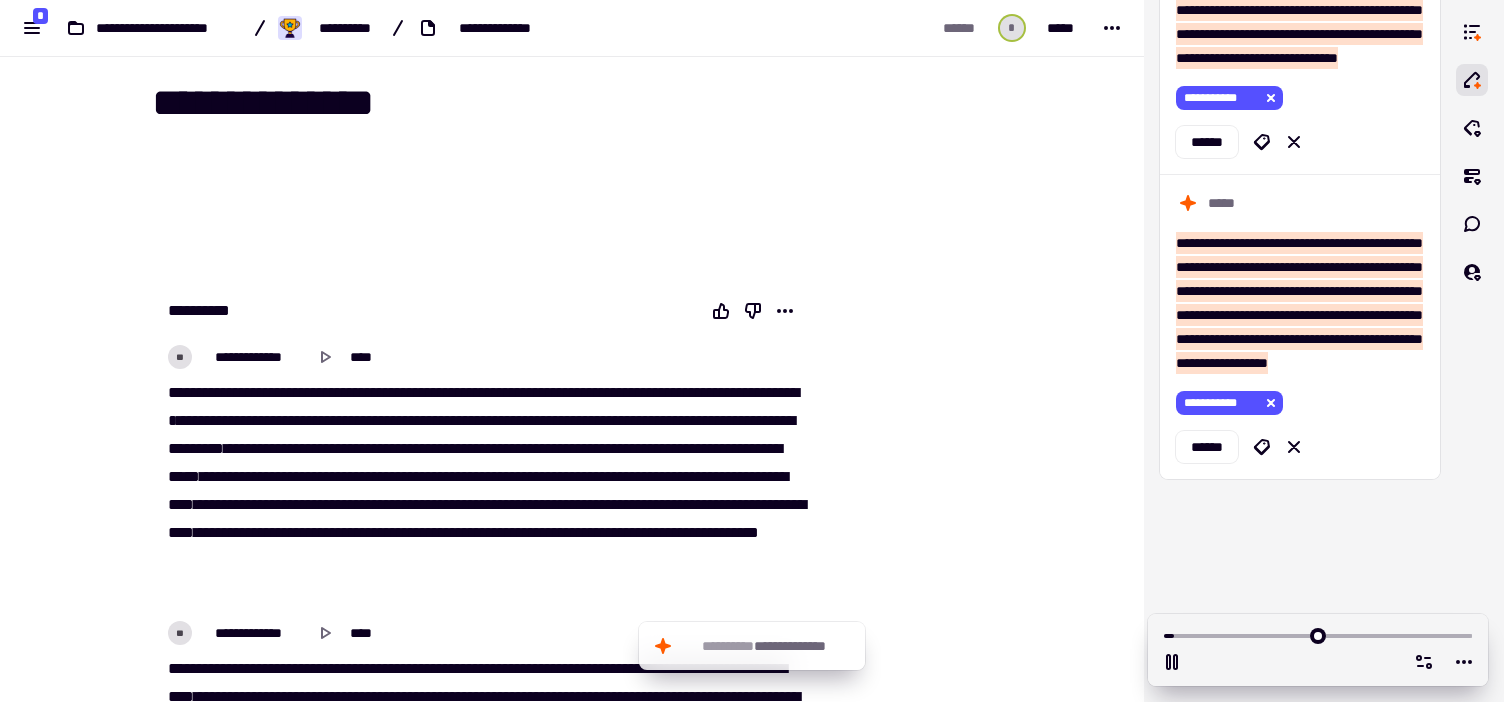 scroll, scrollTop: 313, scrollLeft: 0, axis: vertical 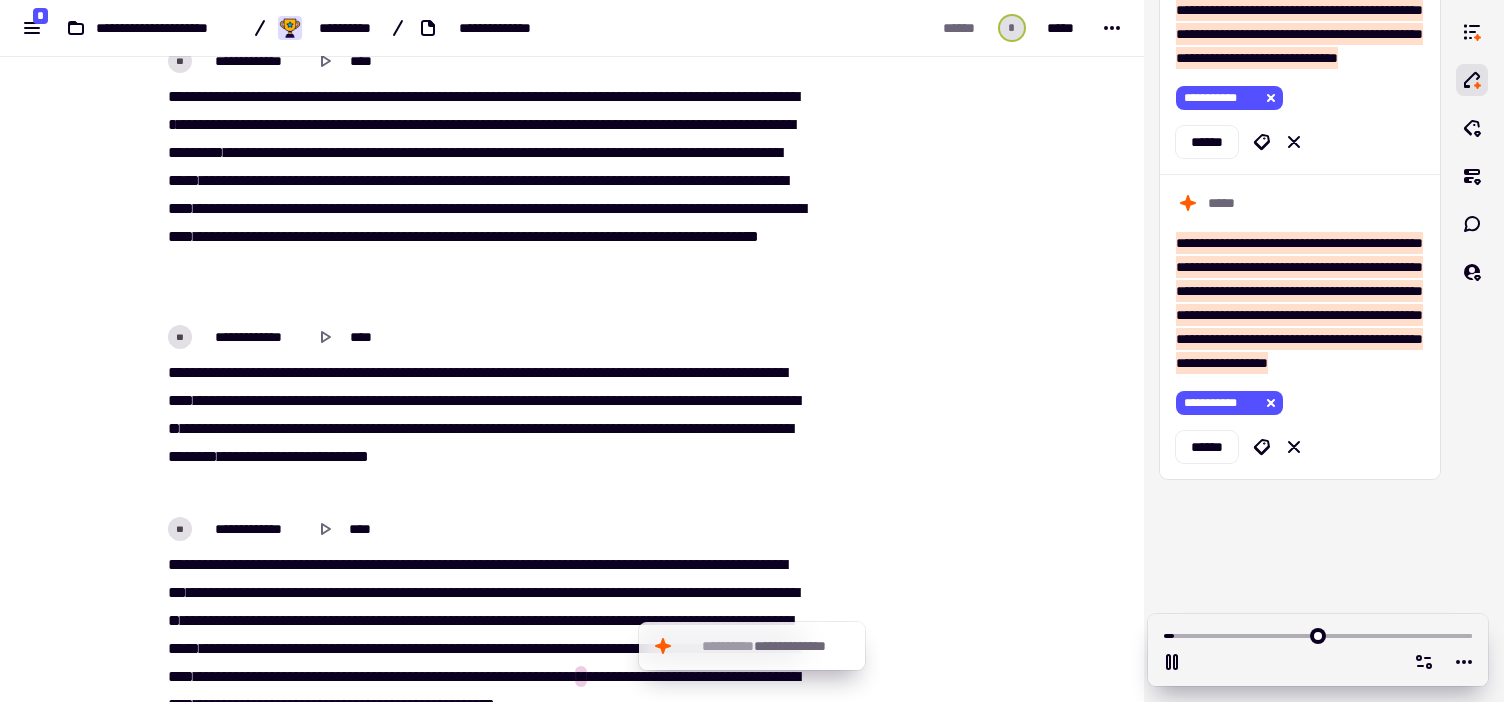 type on "******" 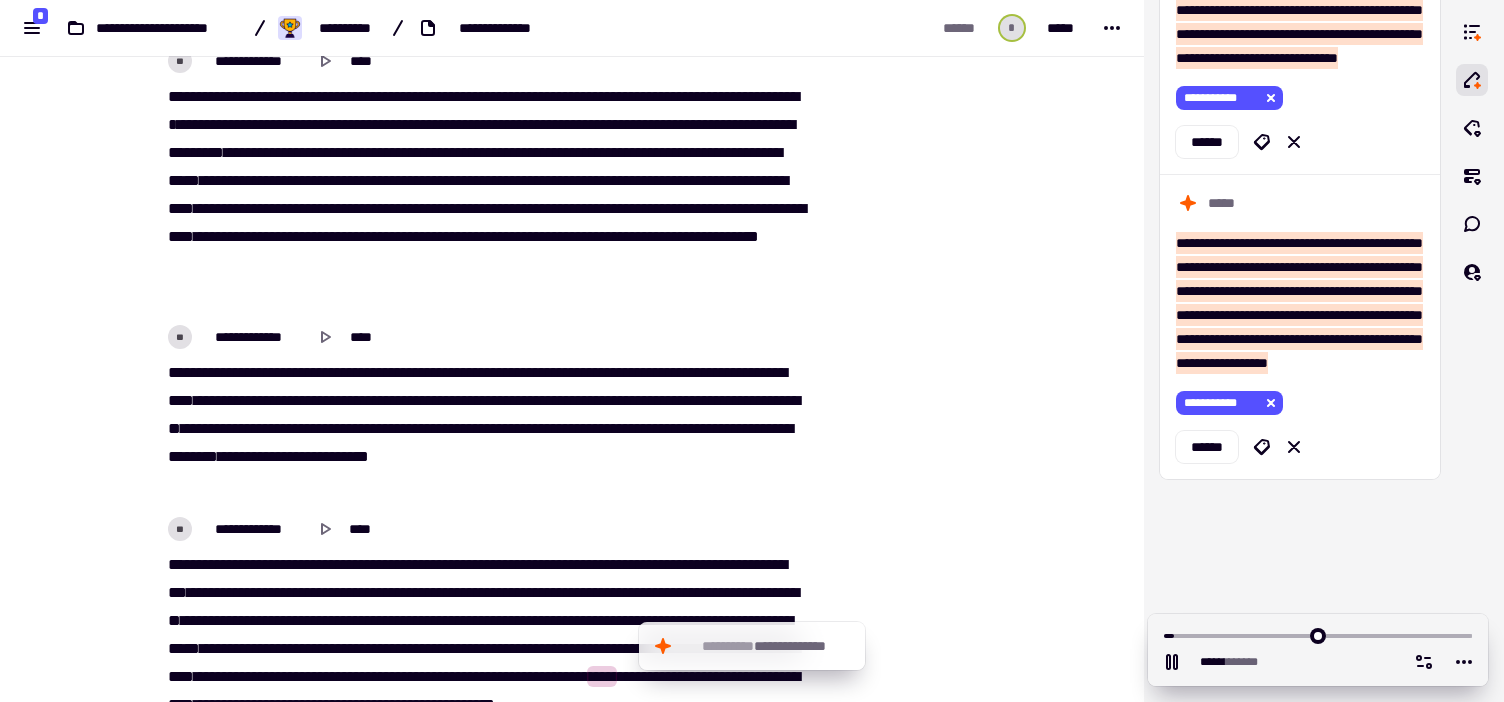 scroll, scrollTop: 0, scrollLeft: 0, axis: both 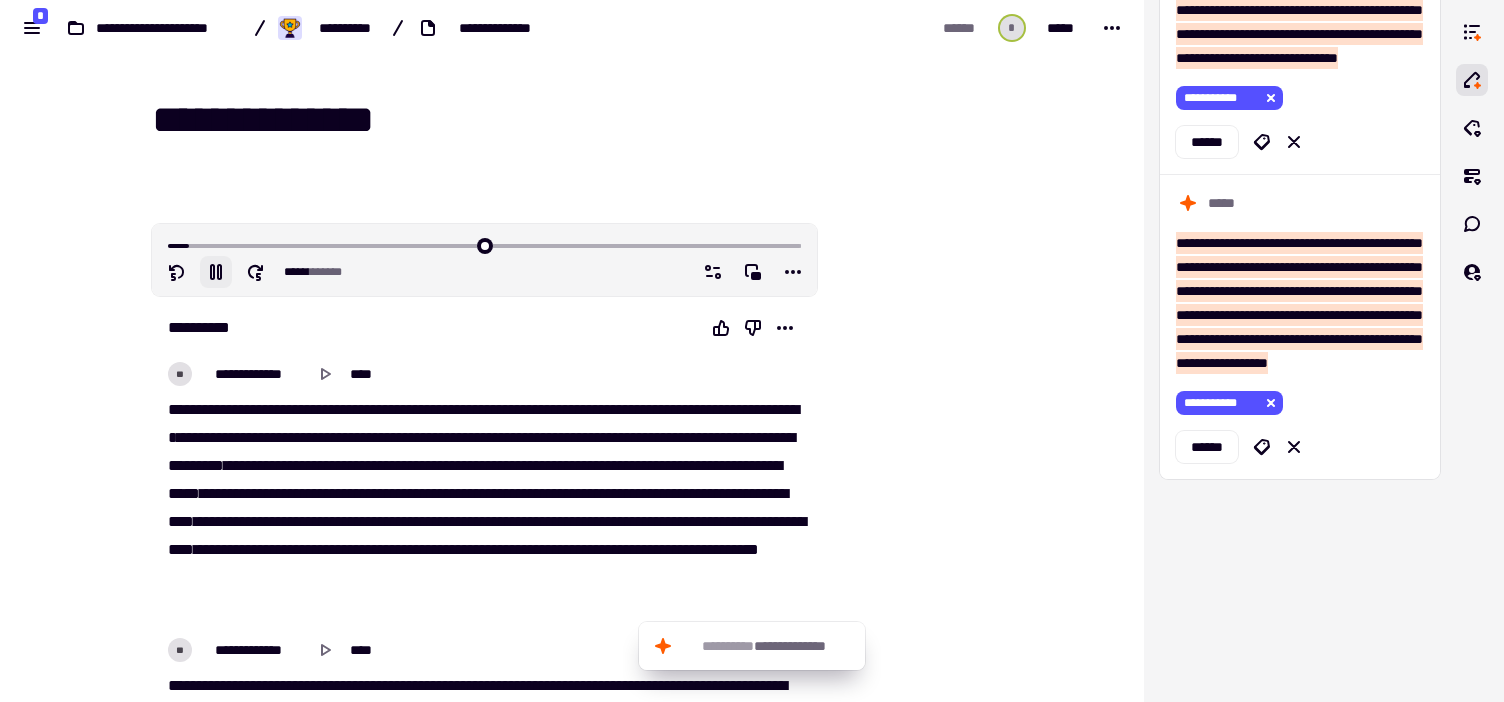 click 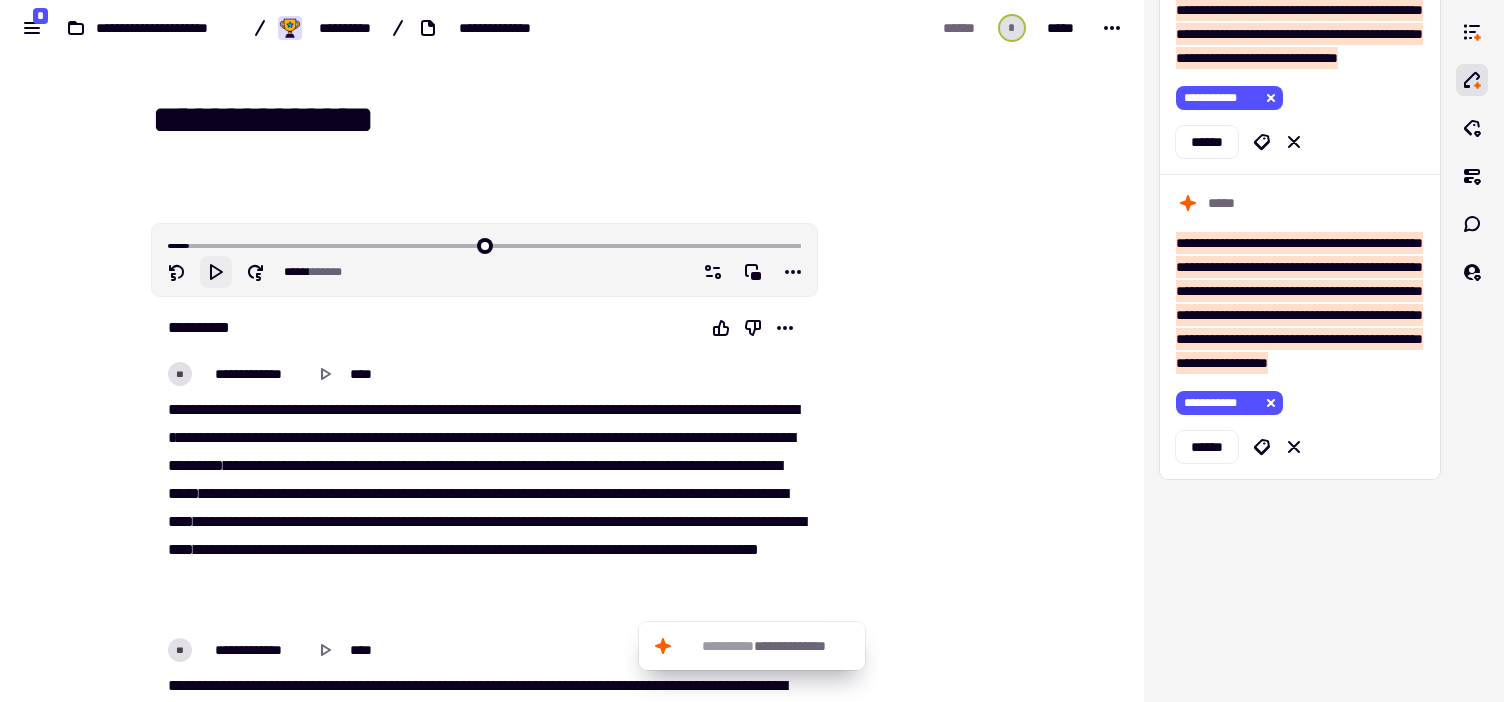 type on "******" 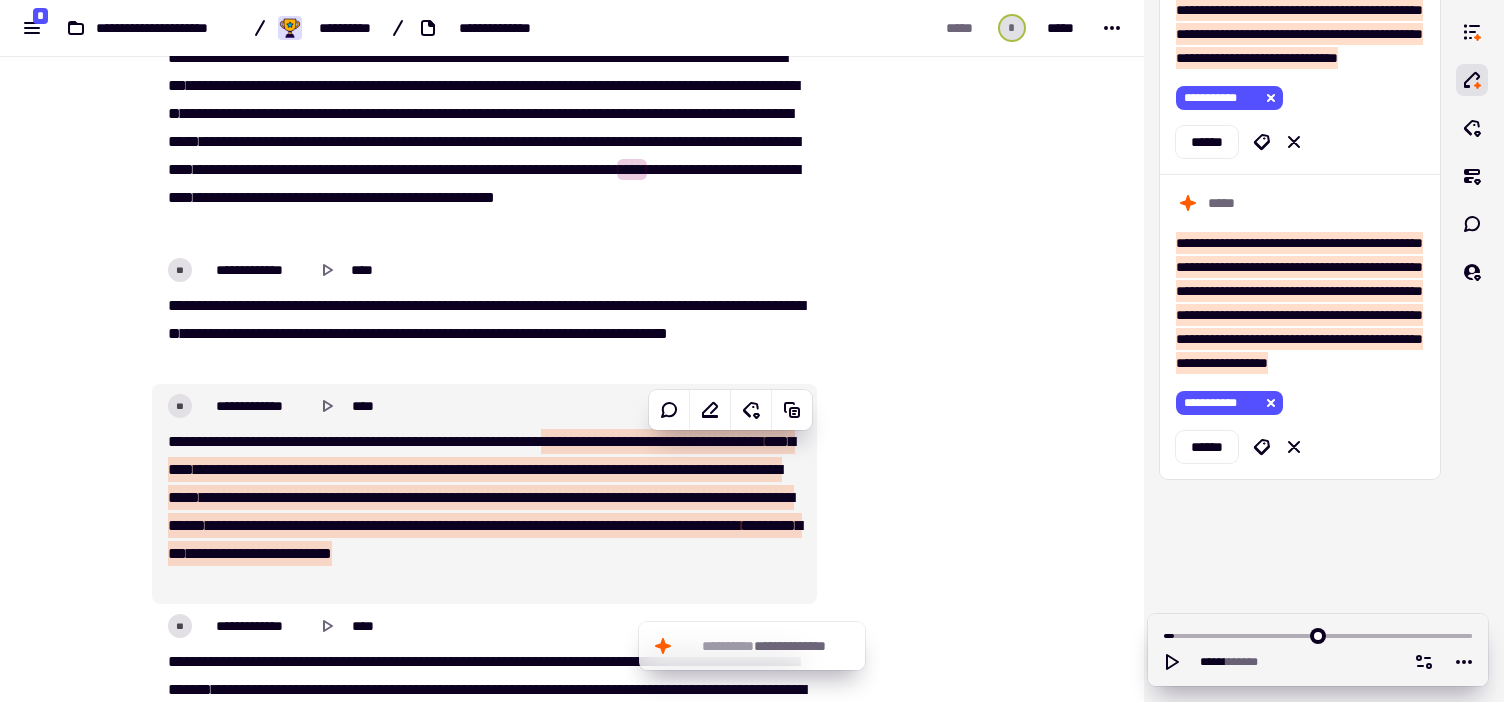scroll, scrollTop: 810, scrollLeft: 0, axis: vertical 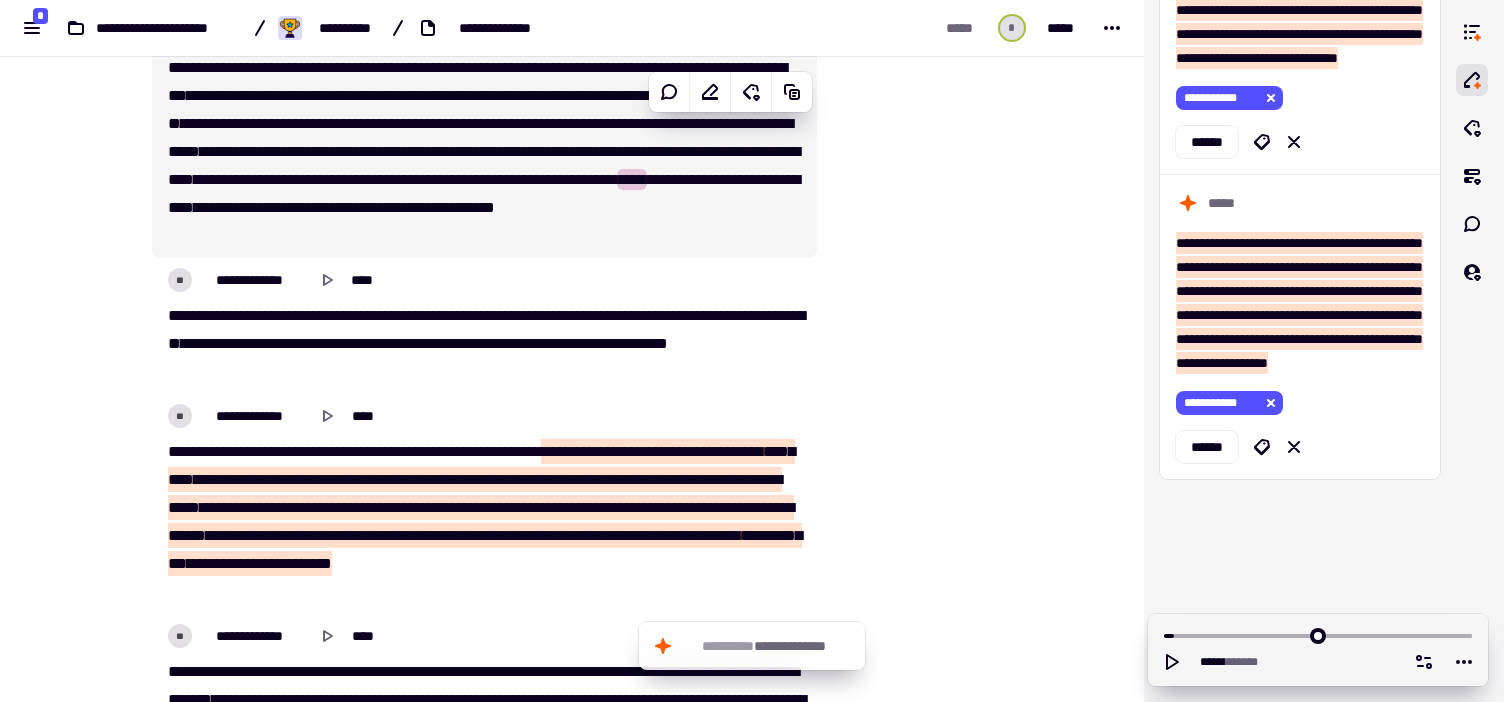 click on "*******" at bounding box center [521, 179] 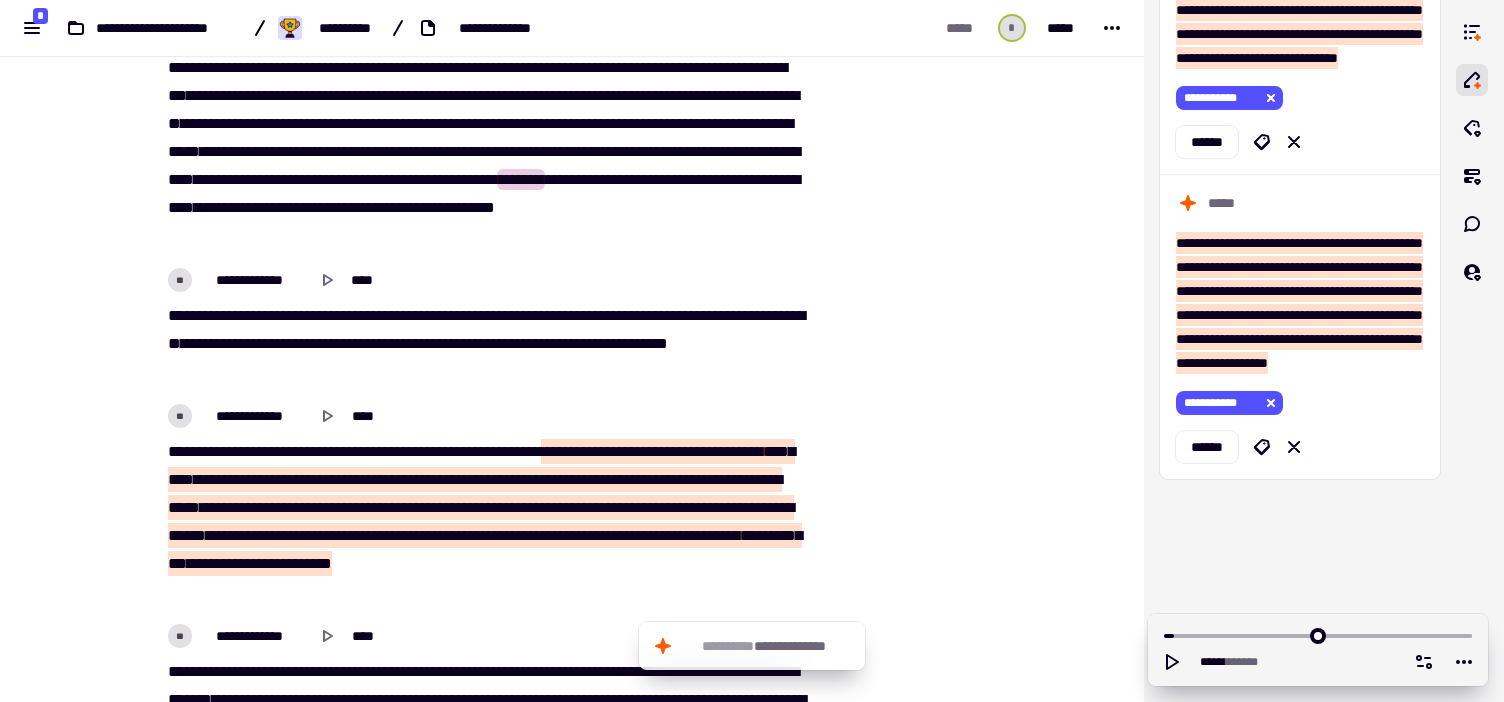 click on "*******" at bounding box center [521, 179] 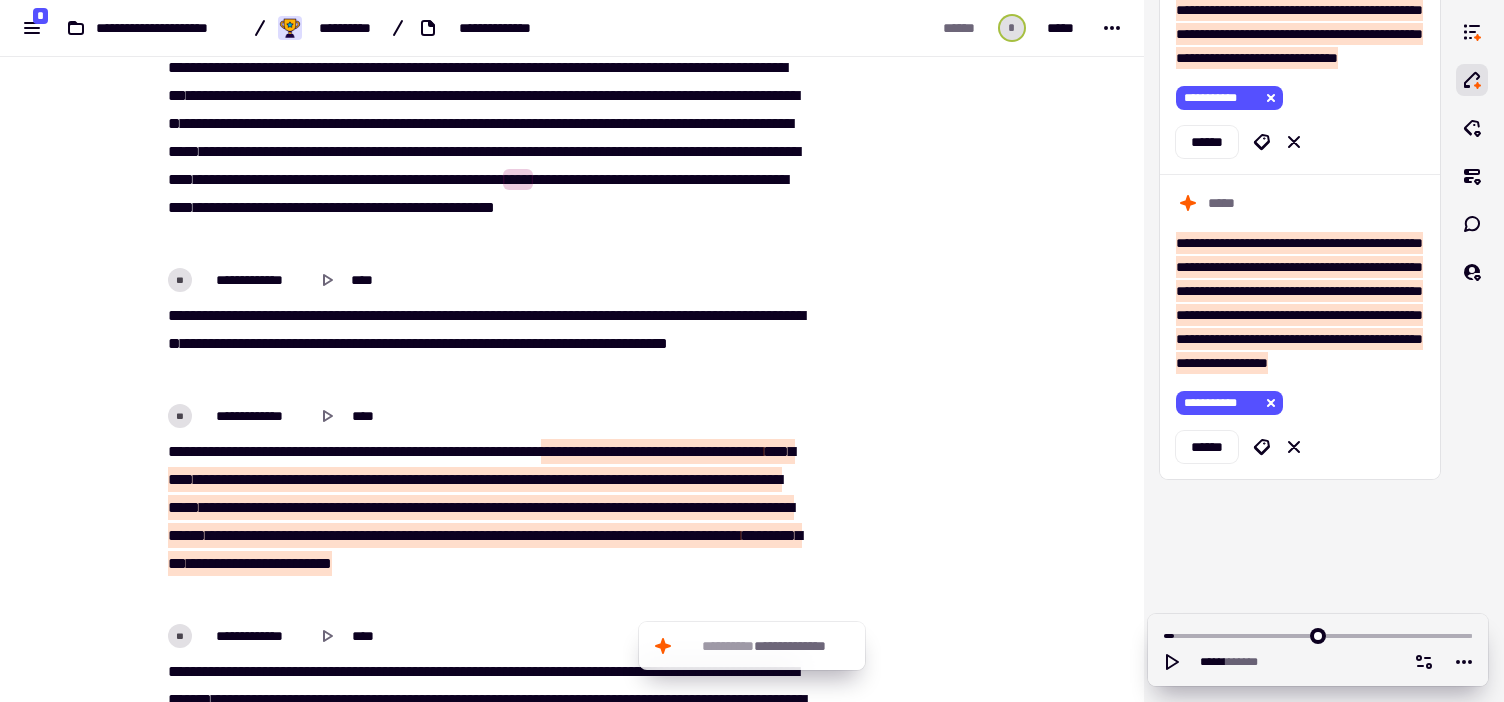 click on "**********" at bounding box center (484, 134) 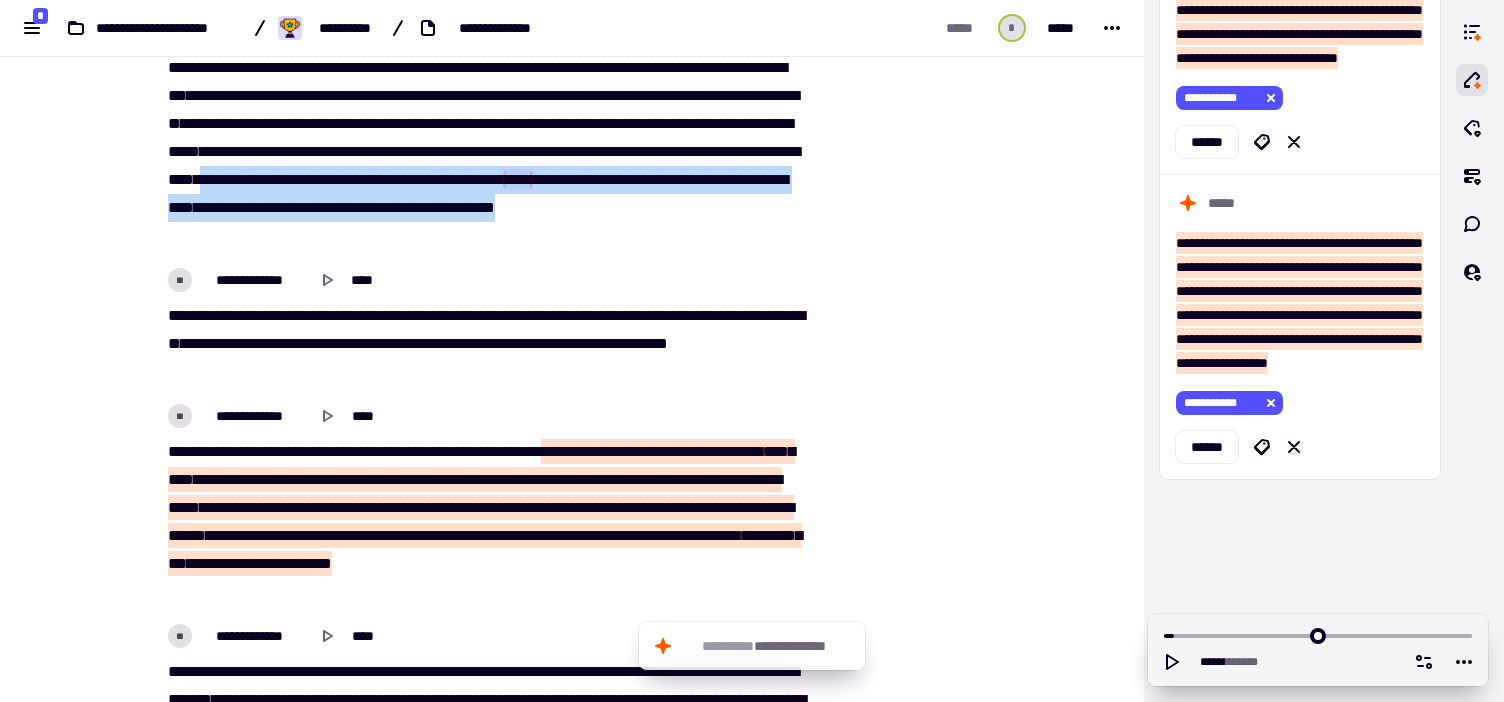 drag, startPoint x: 292, startPoint y: 206, endPoint x: 800, endPoint y: 233, distance: 508.717 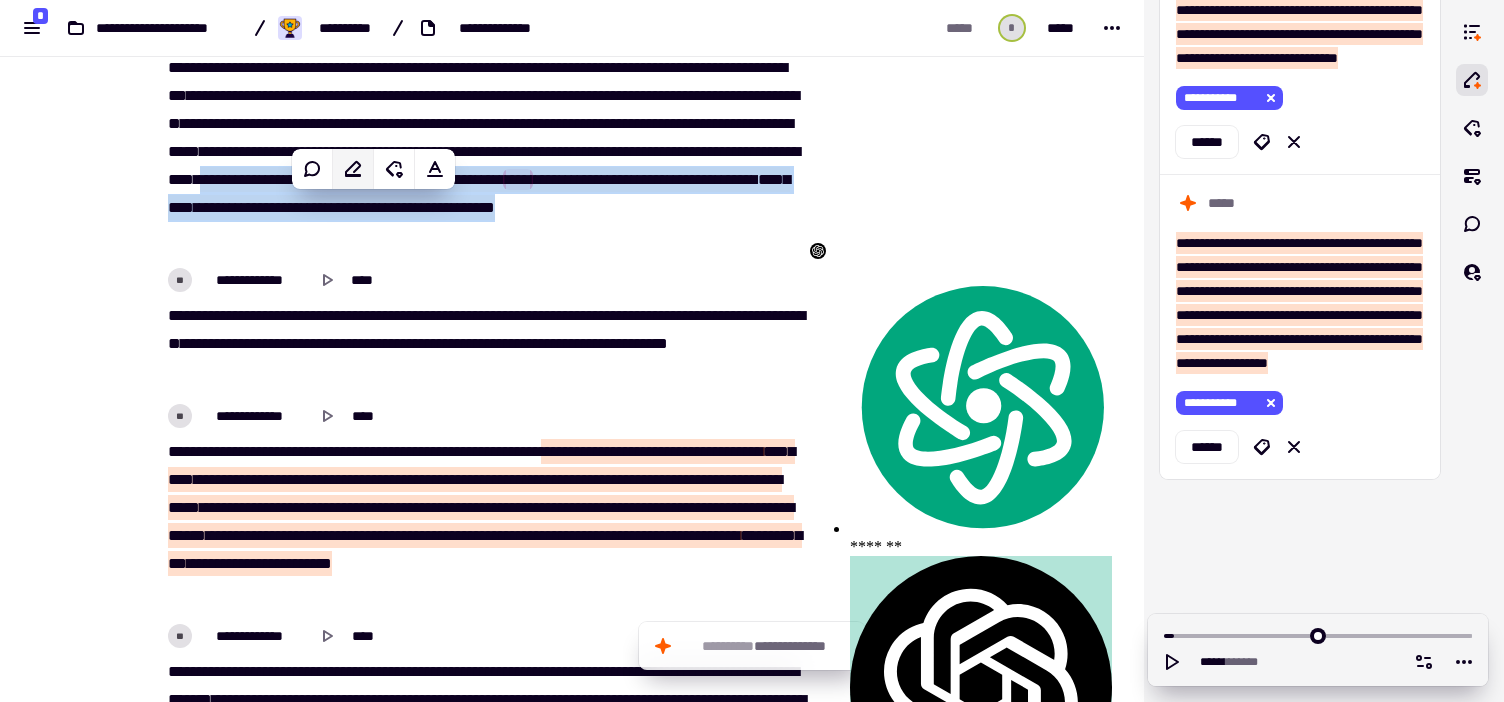 click 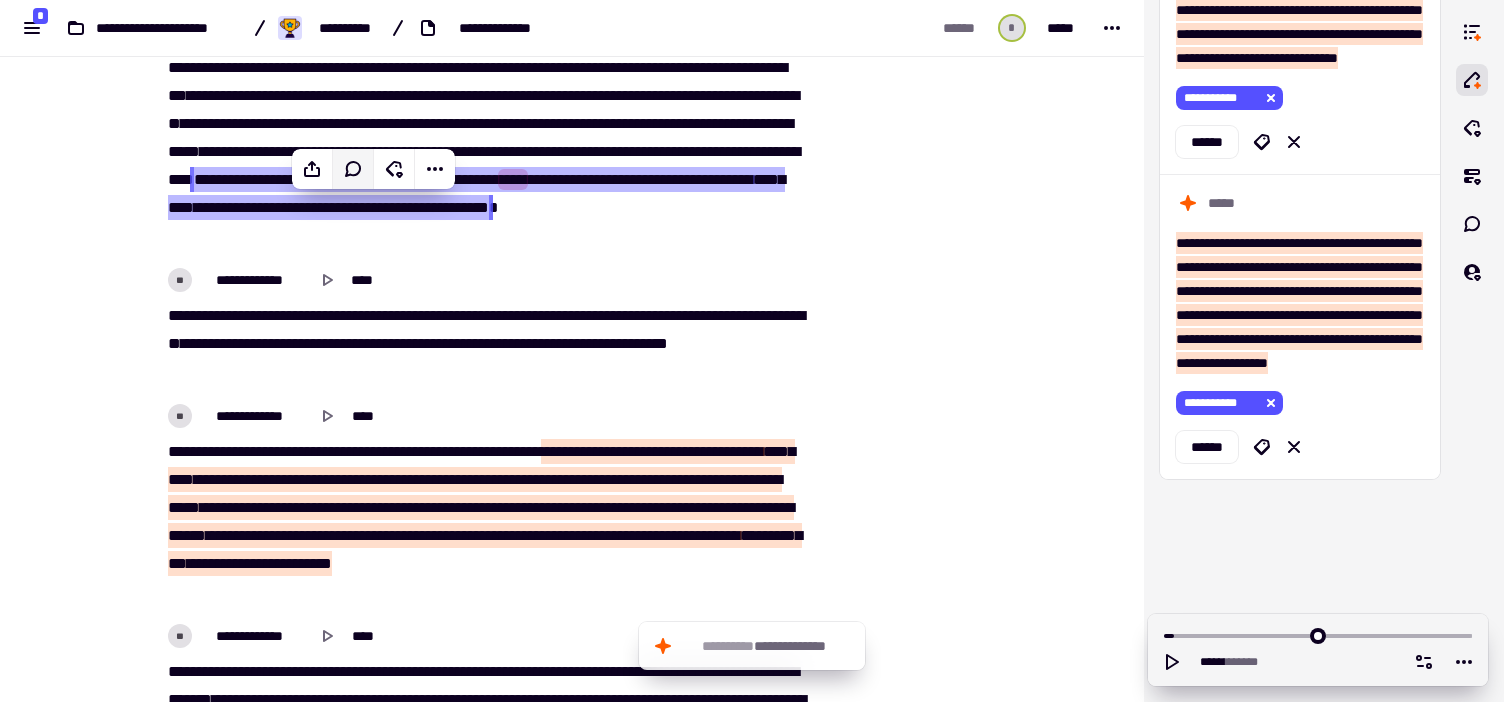 click on "**********" at bounding box center [484, 280] 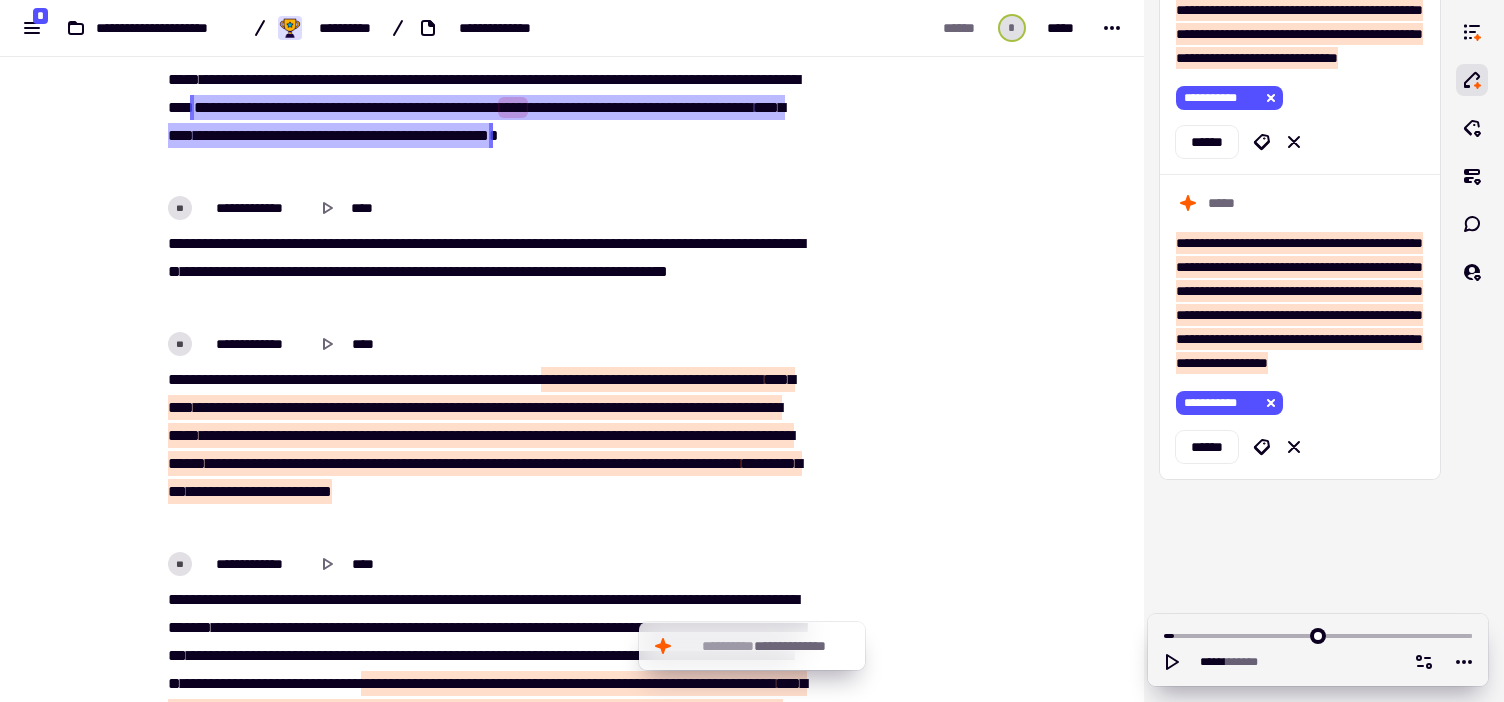 scroll, scrollTop: 892, scrollLeft: 0, axis: vertical 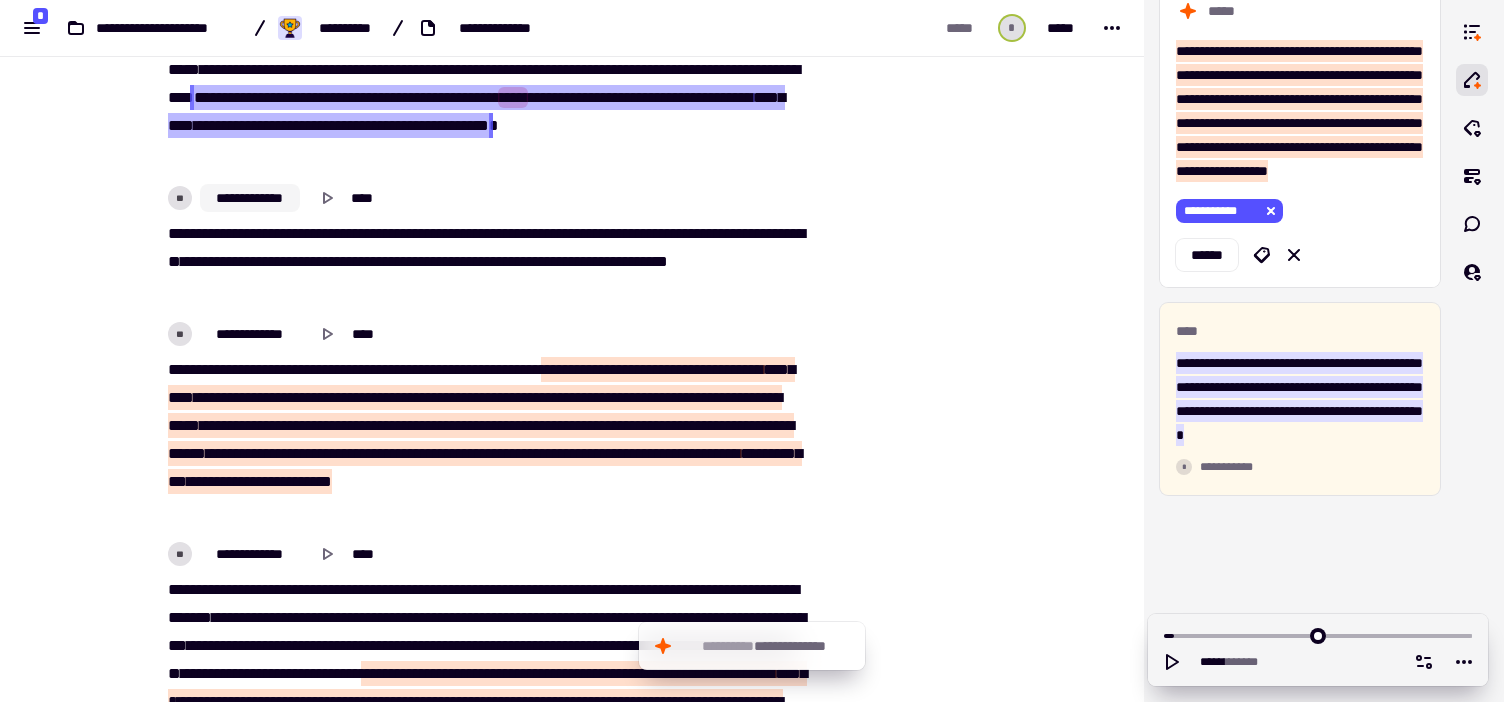 click on "**********" 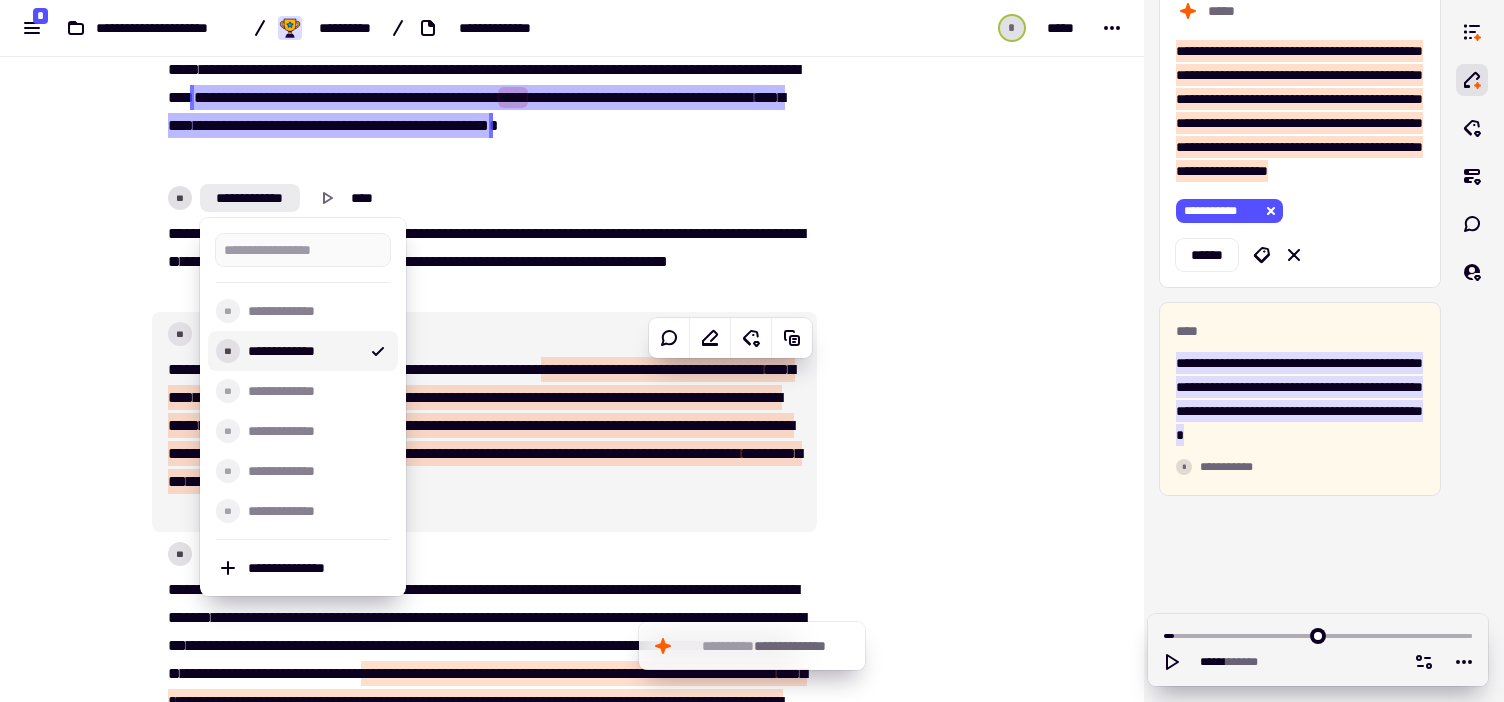 click on "**********" at bounding box center (303, 351) 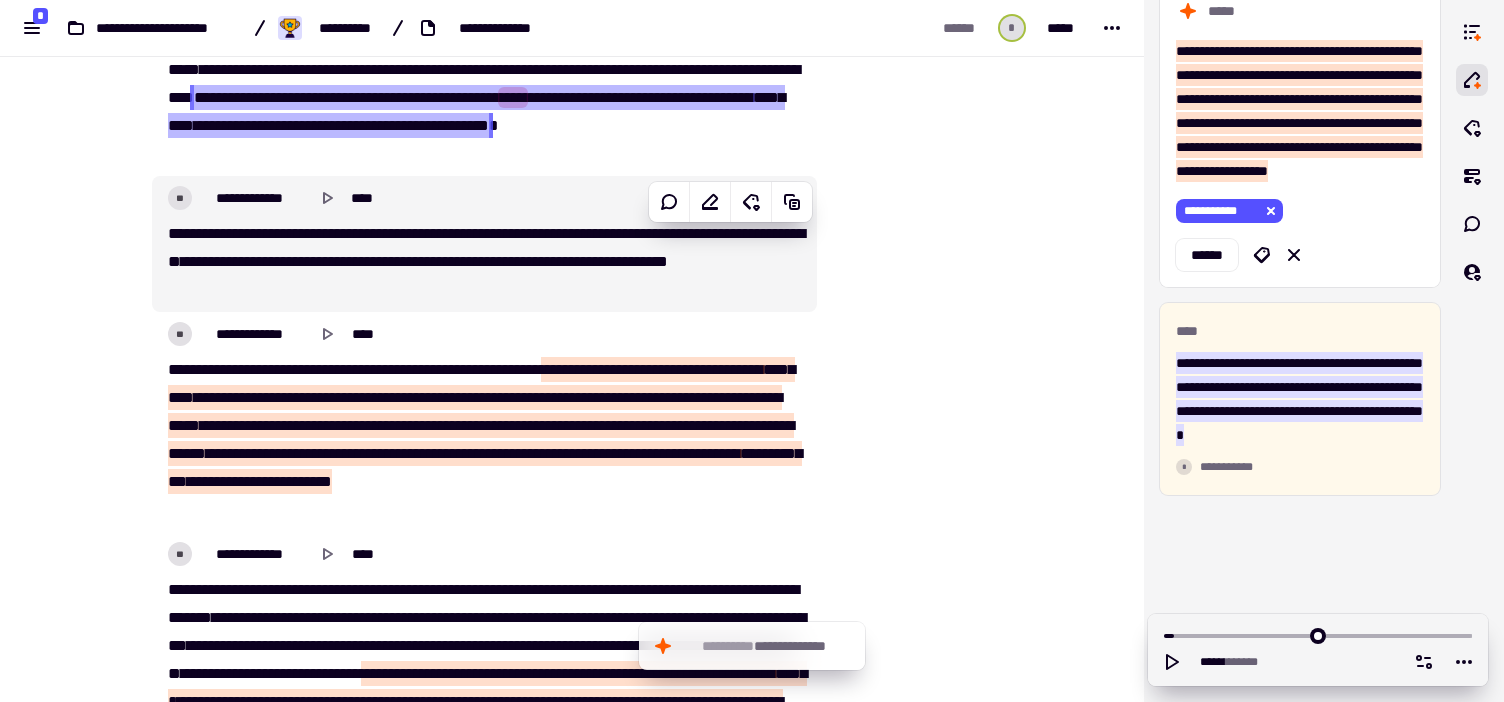 click on "**" at bounding box center (180, 198) 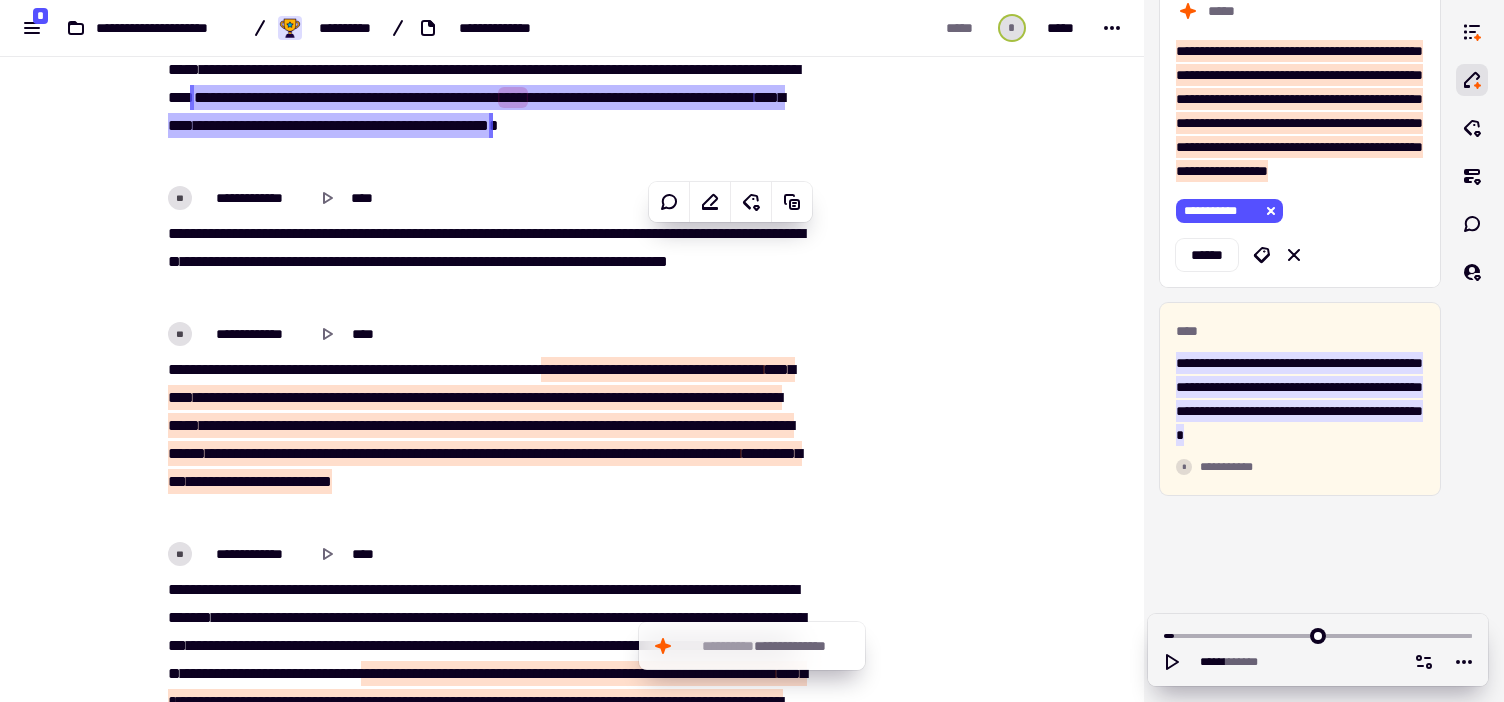 click on "**" at bounding box center [180, 198] 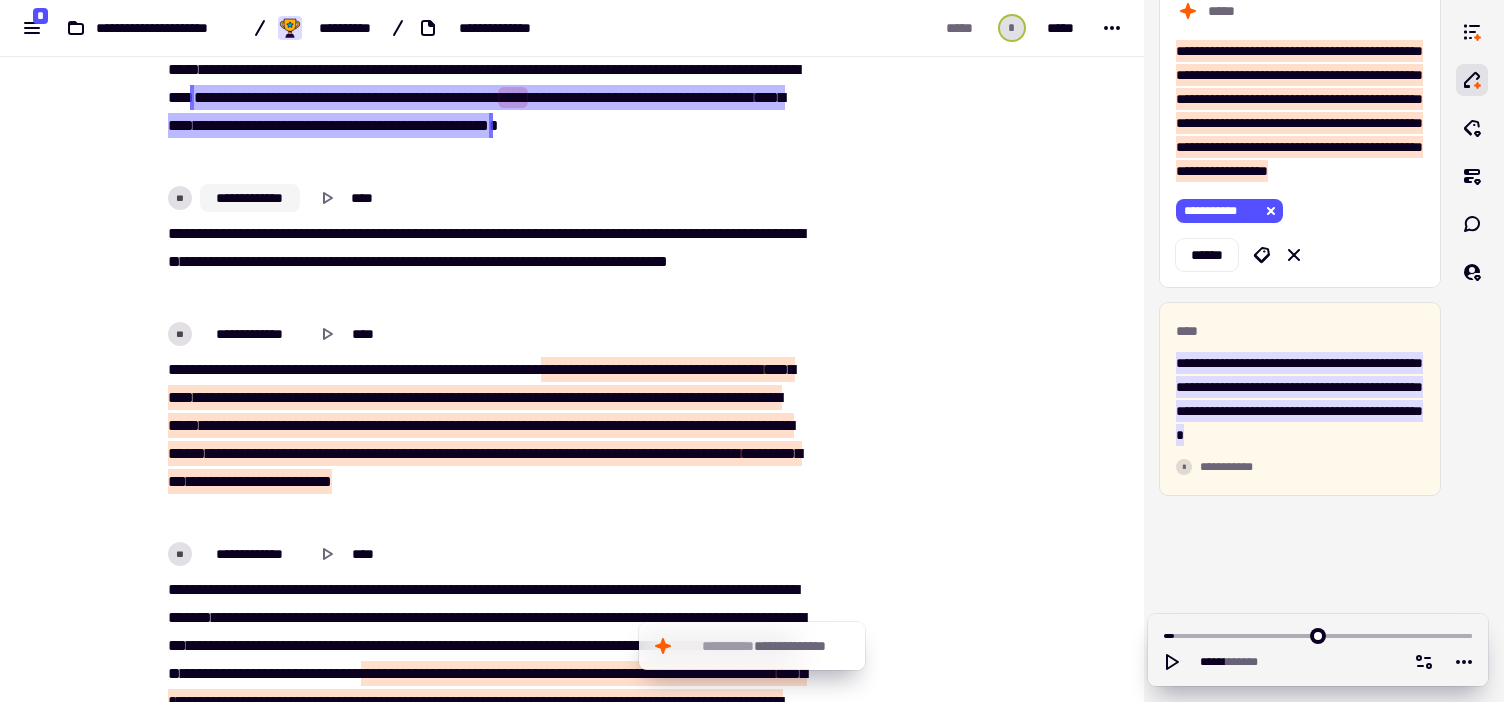 click on "**********" 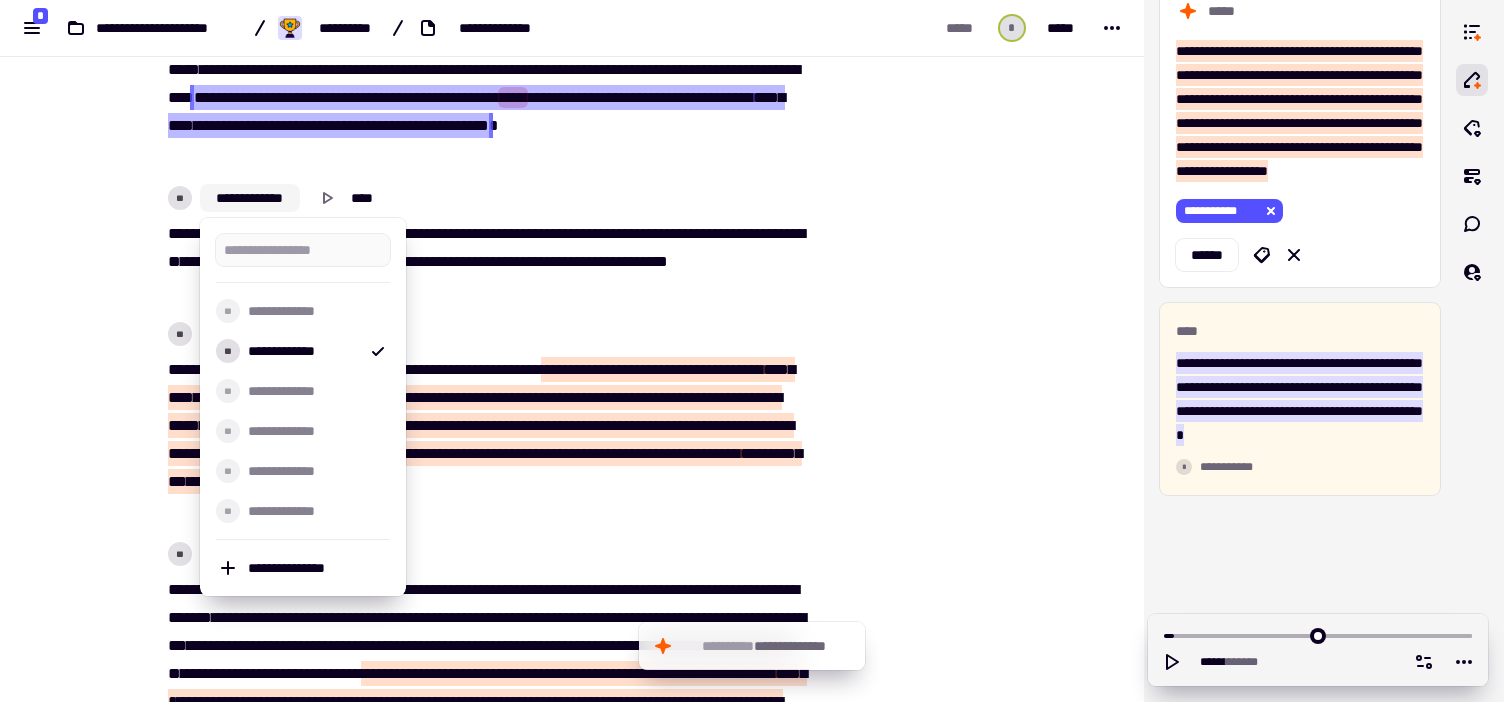 click on "**********" 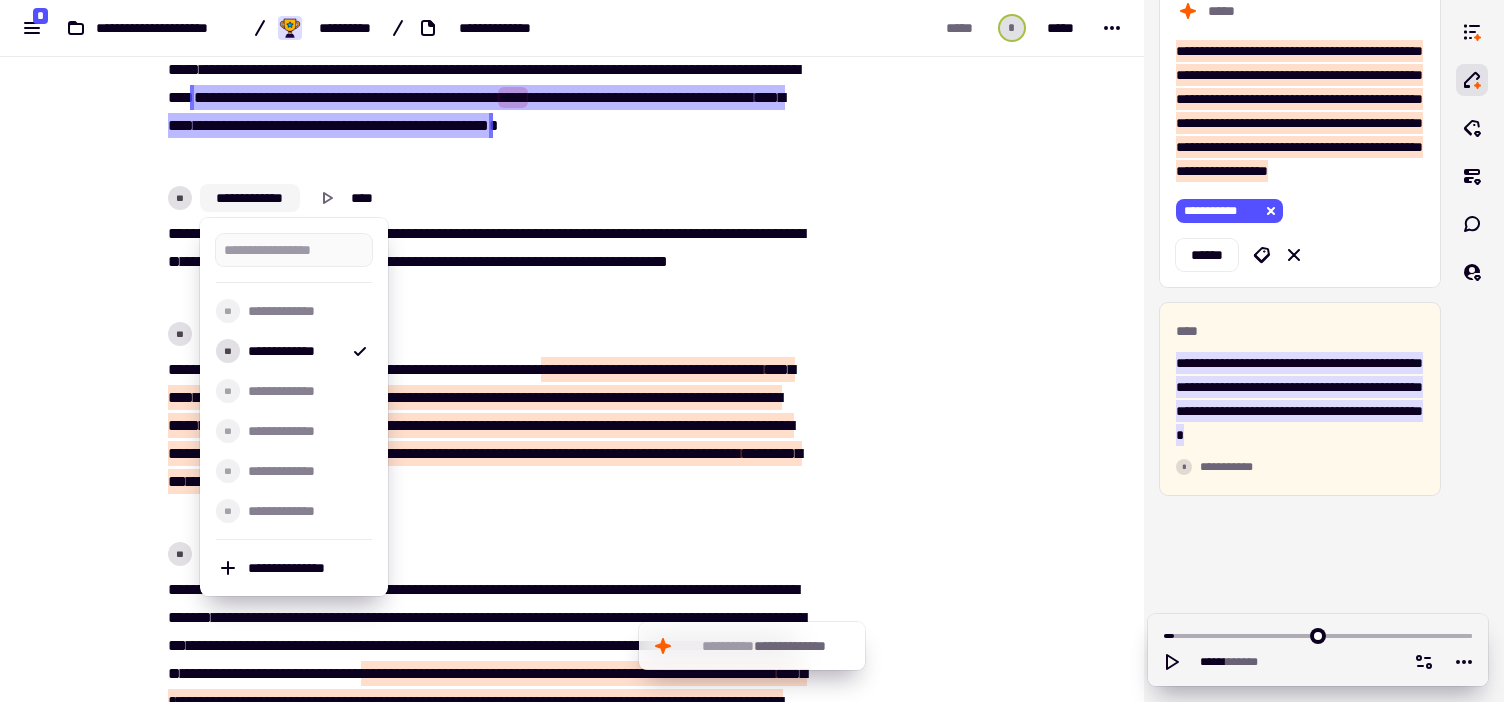 click on "**********" 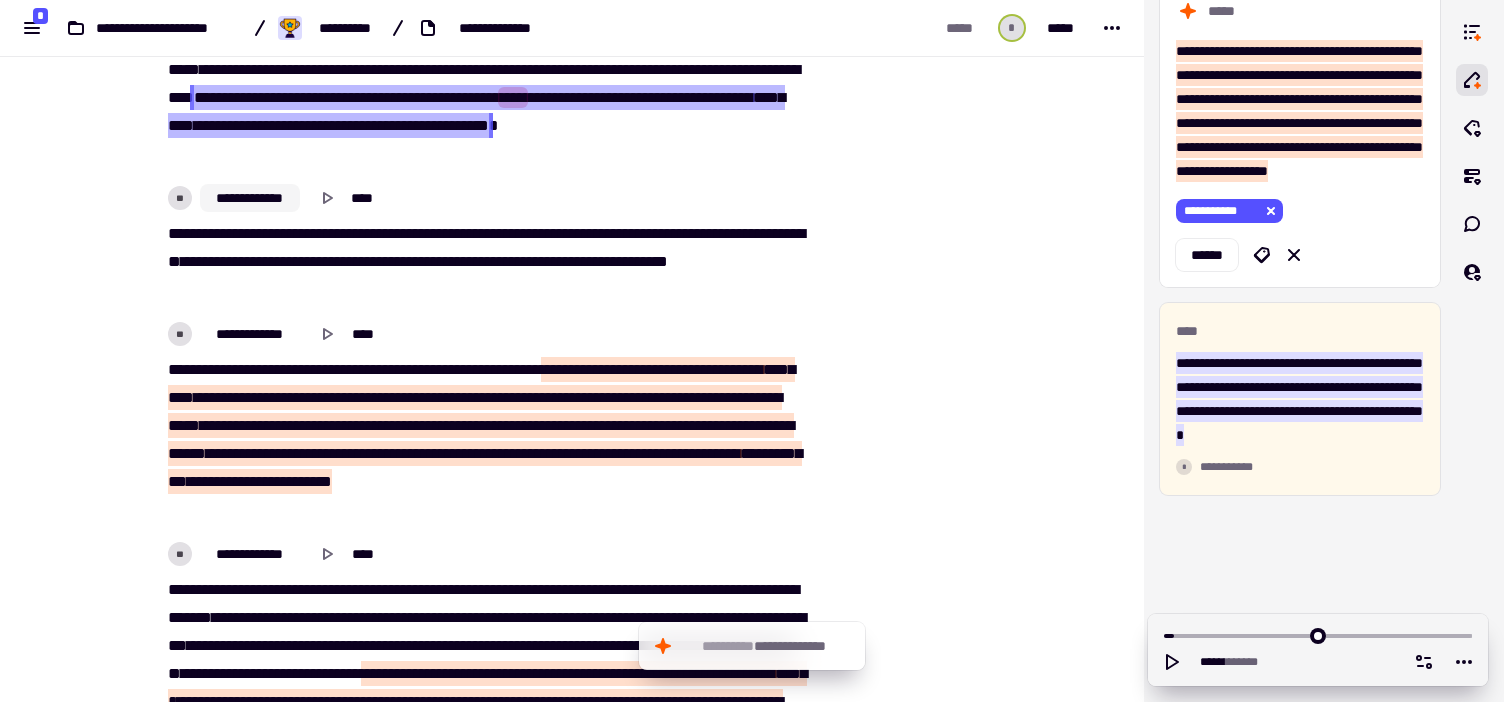 click on "**********" 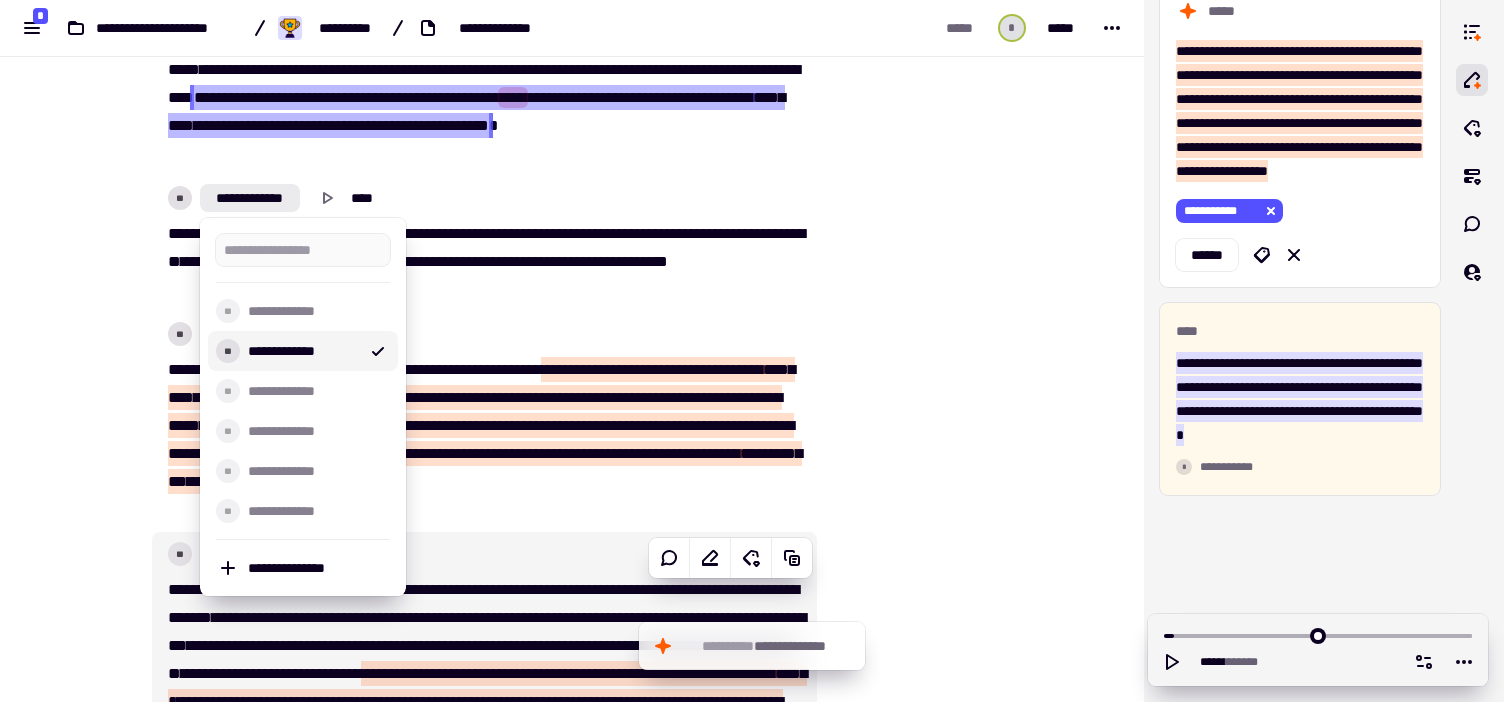 click on "**********" at bounding box center (303, 351) 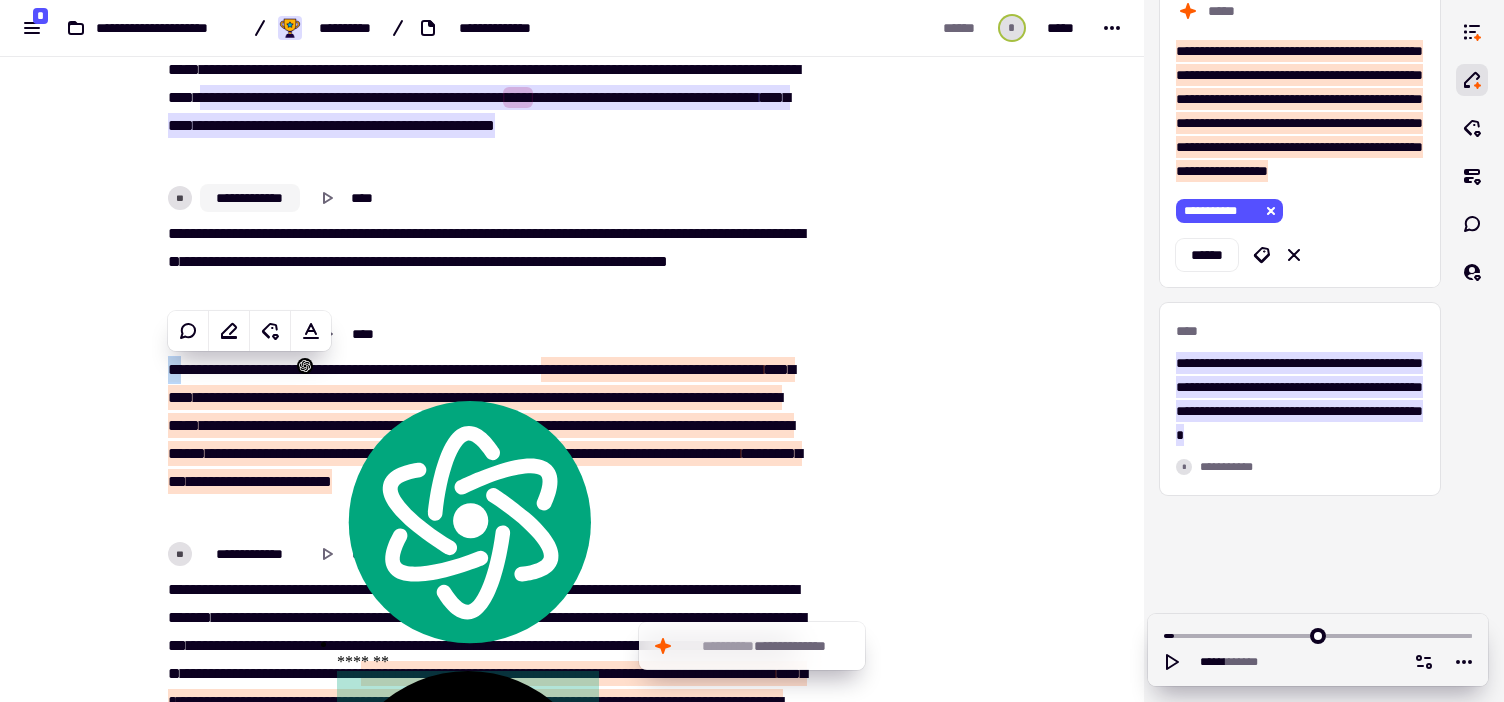 click on "**********" 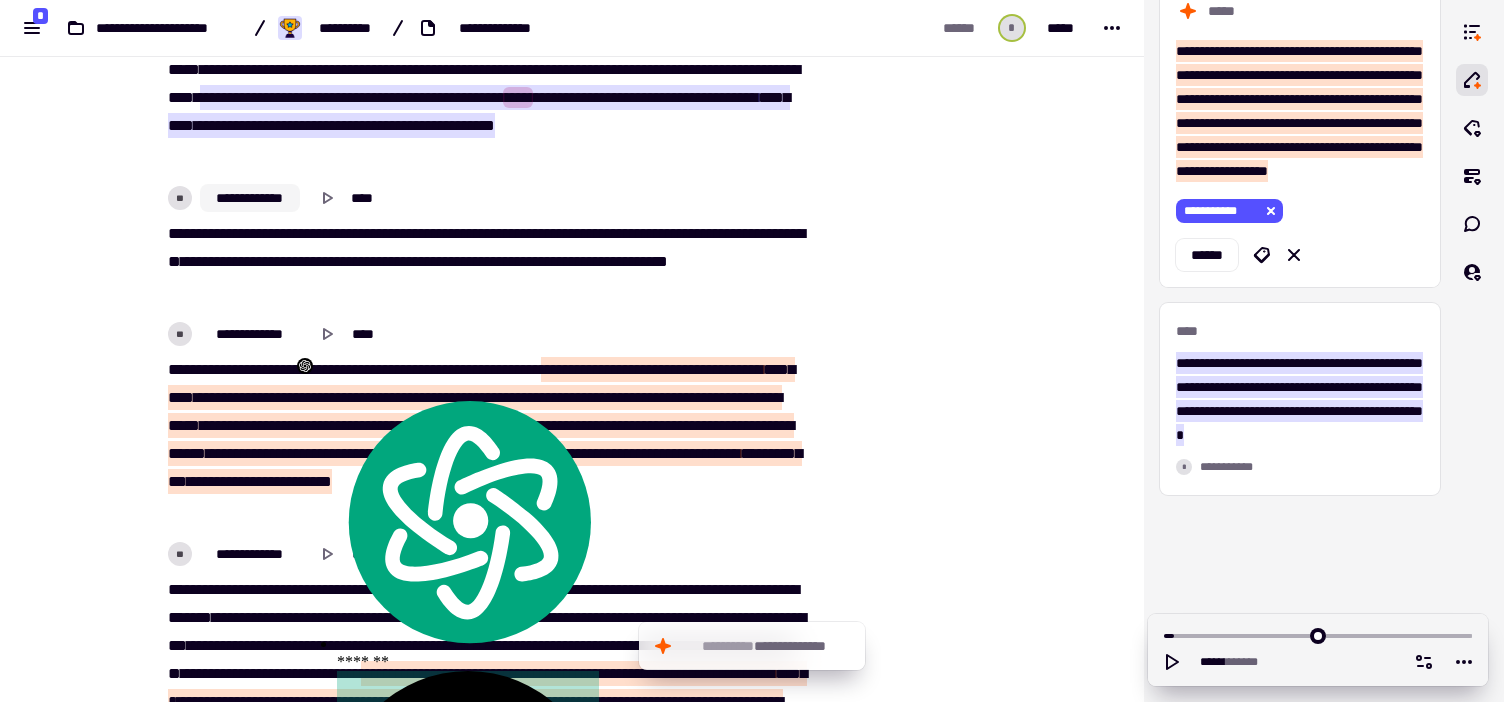 click on "**********" 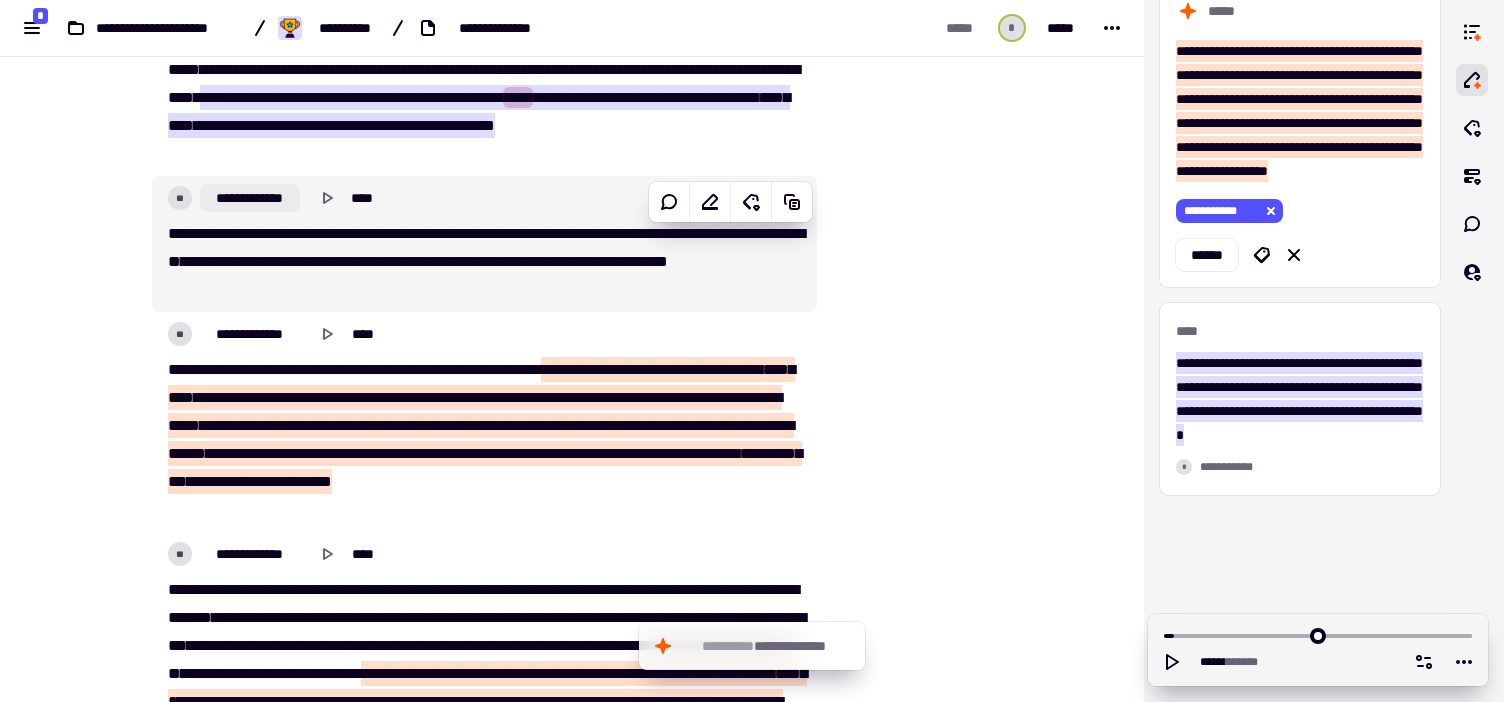 click on "**********" 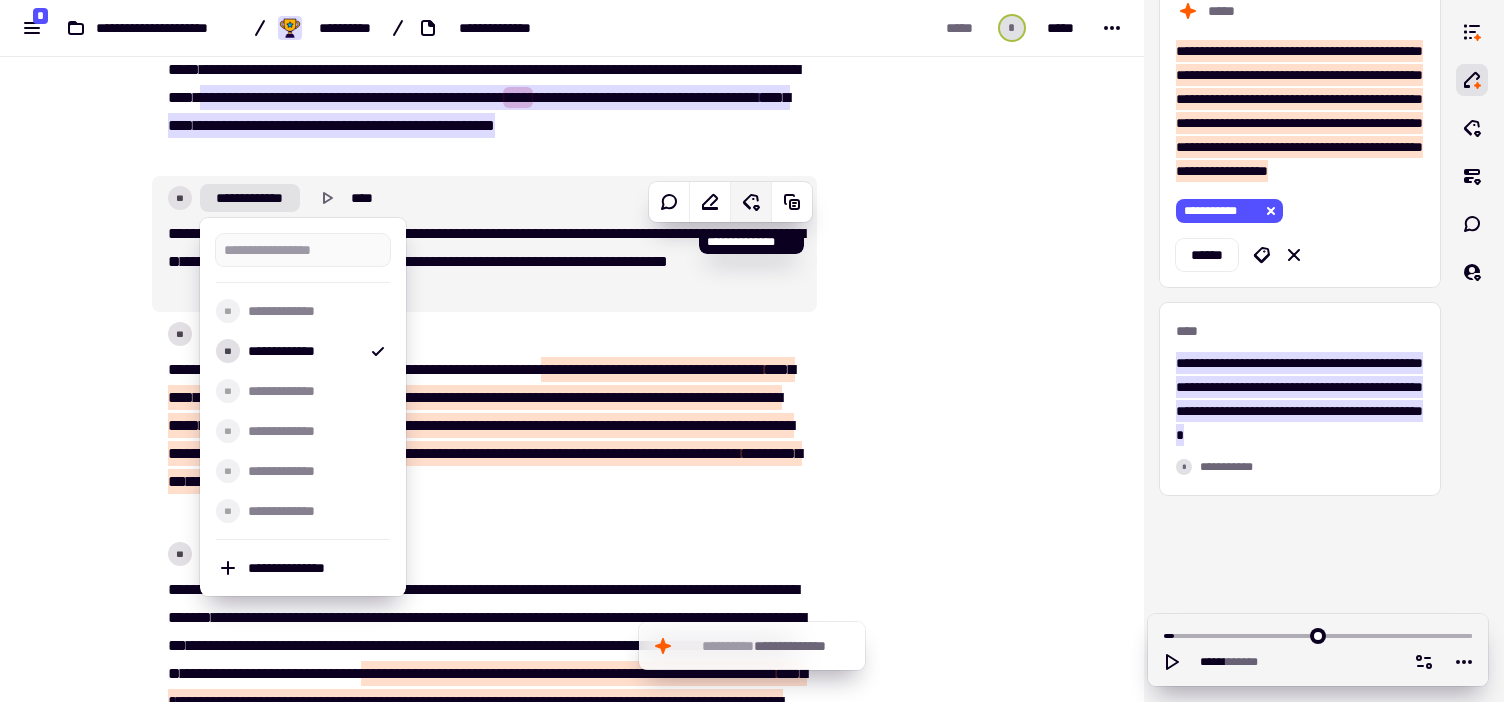 click 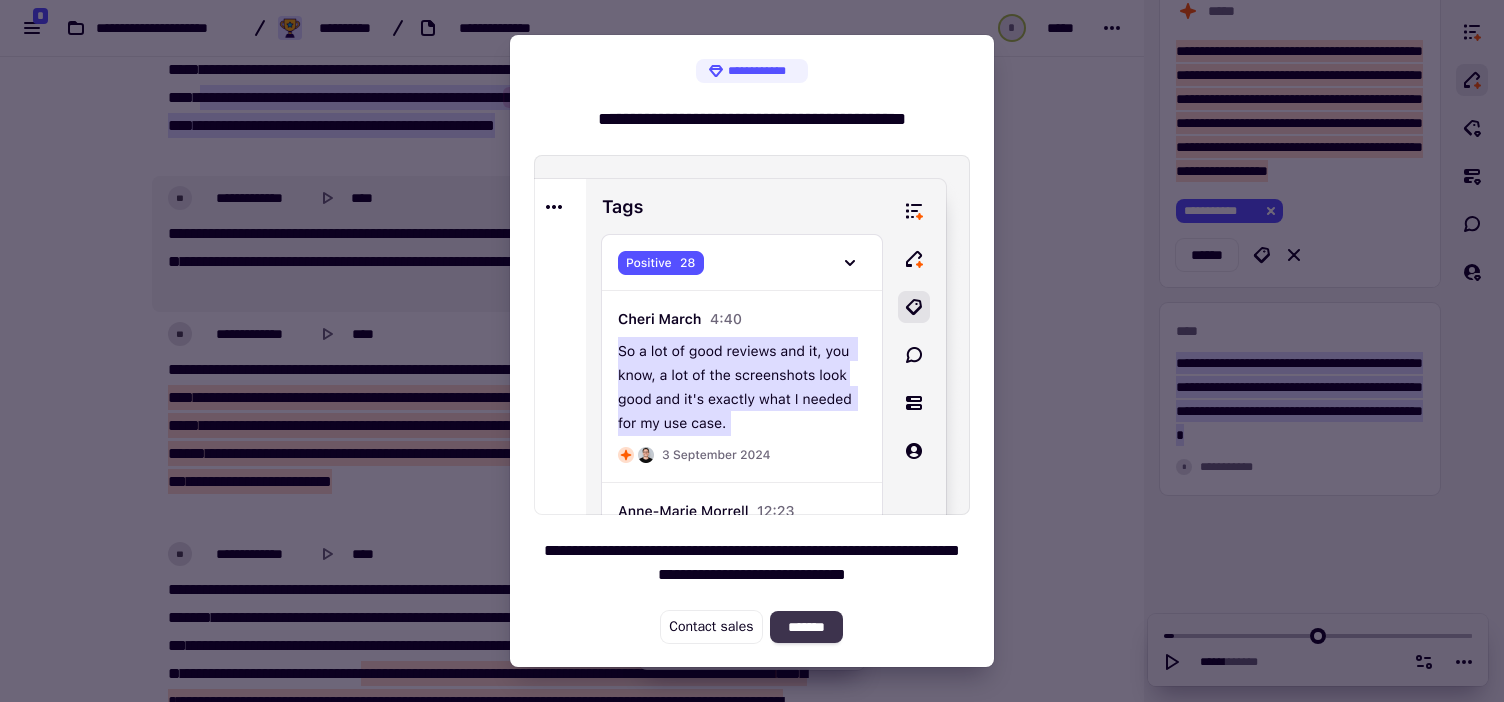 click on "*******" 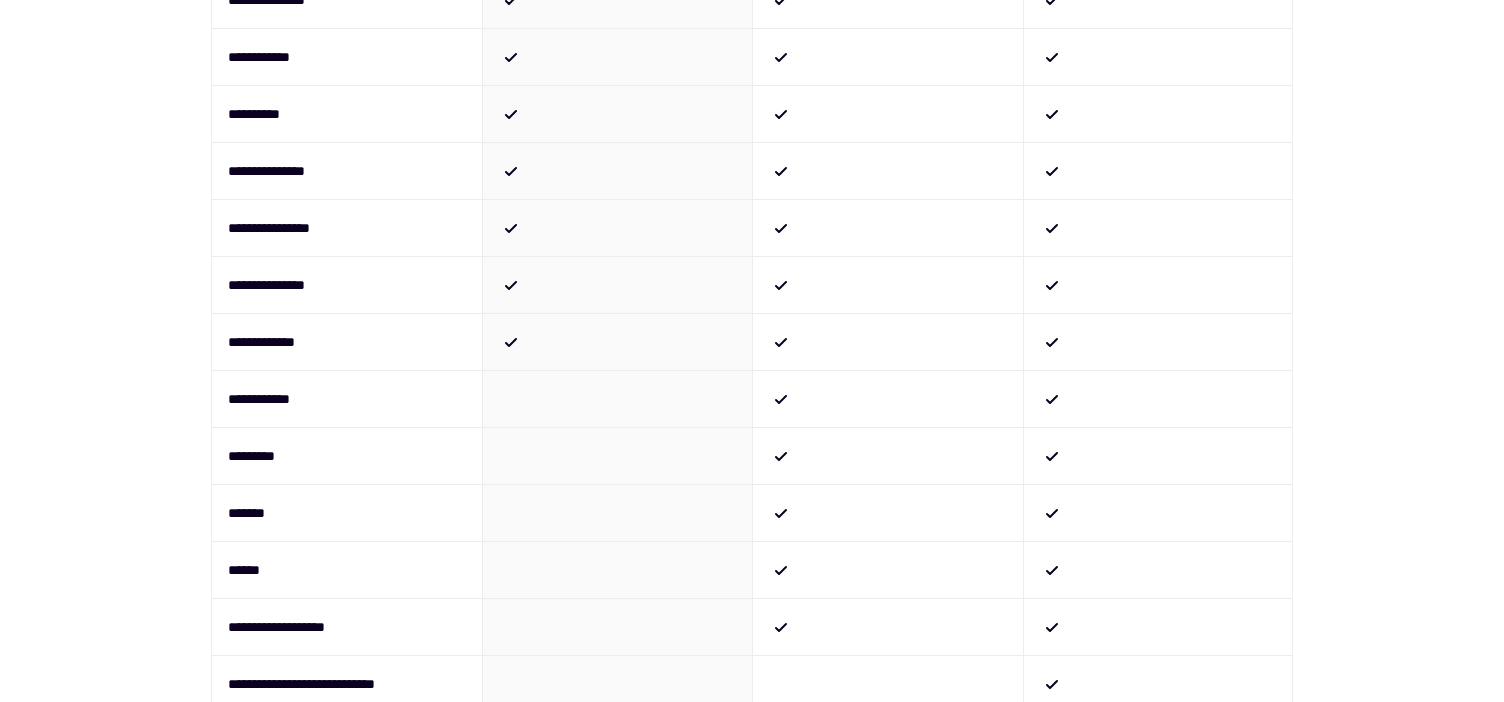 scroll, scrollTop: 570, scrollLeft: 0, axis: vertical 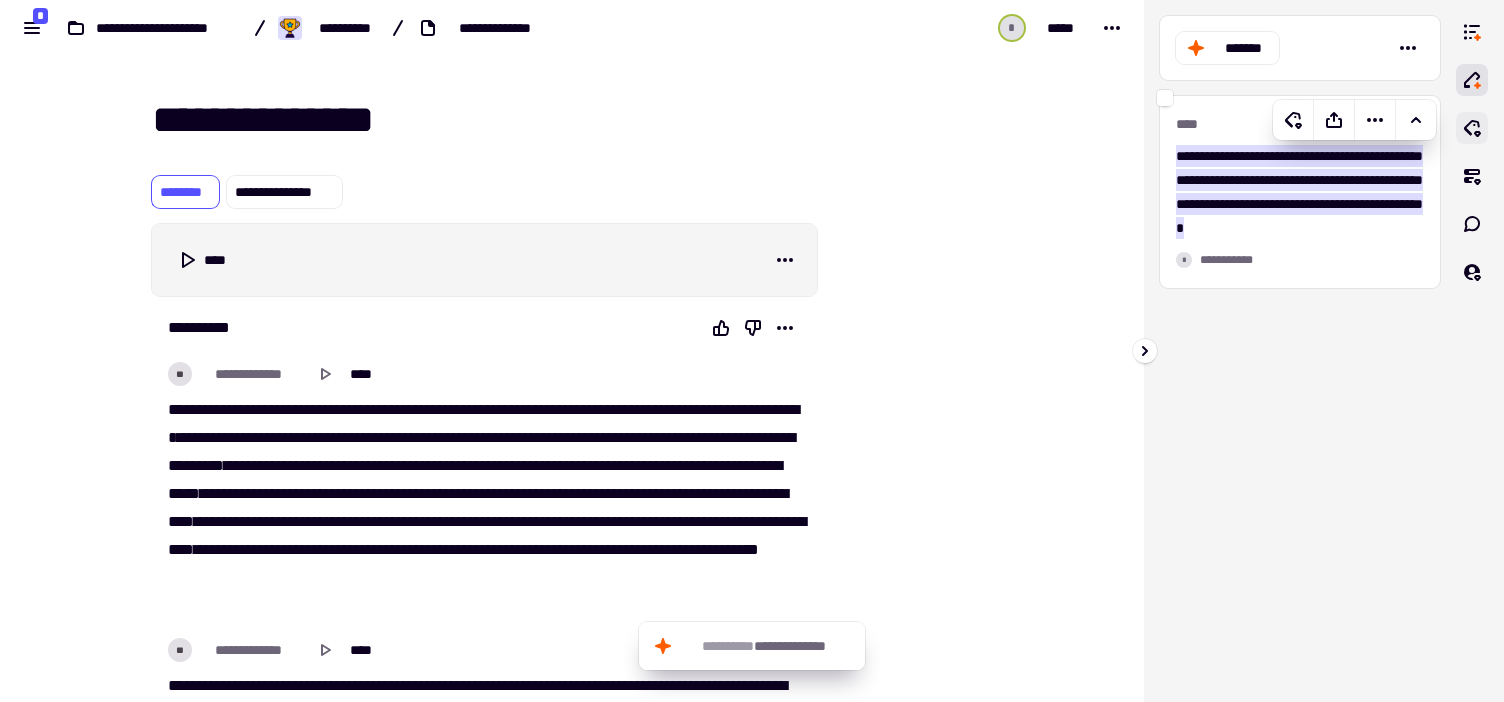 click 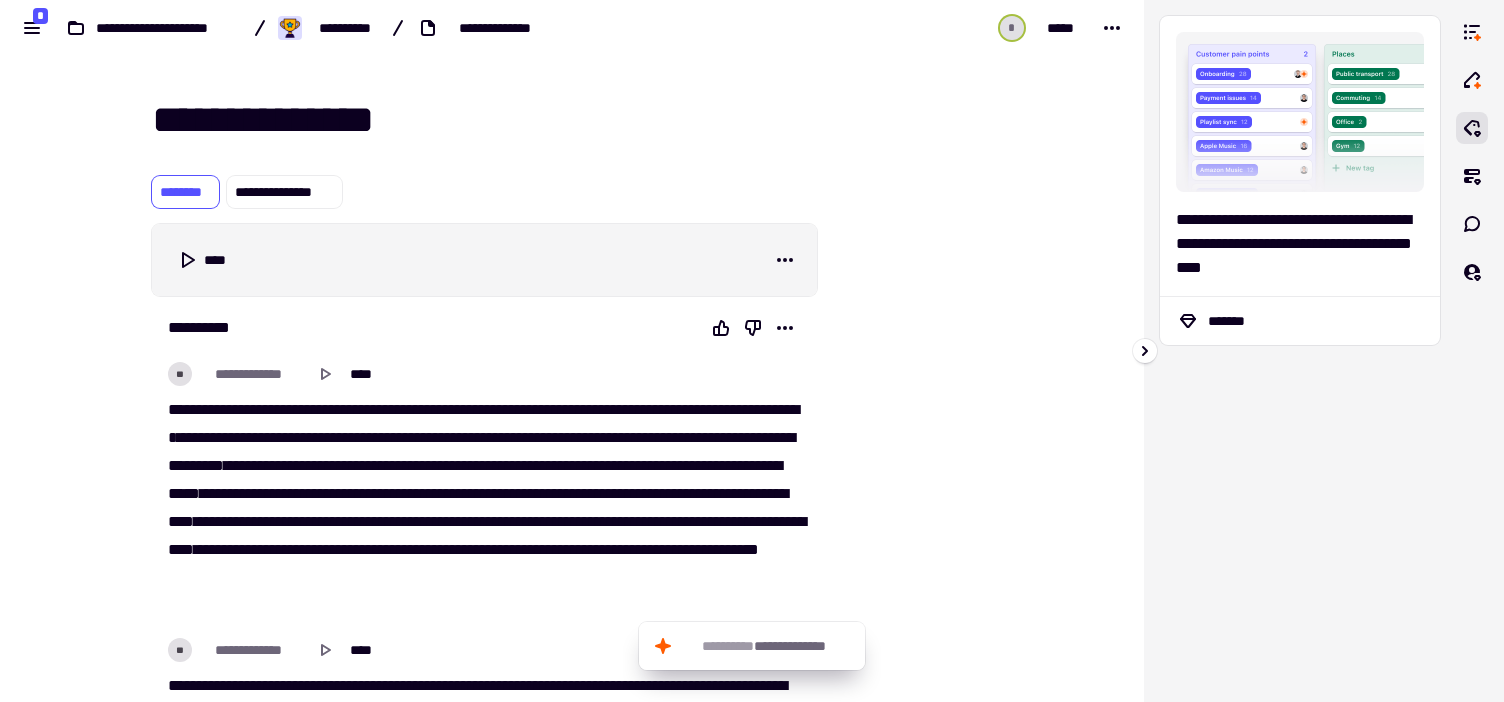 click on "**********" at bounding box center (572, 13646) 